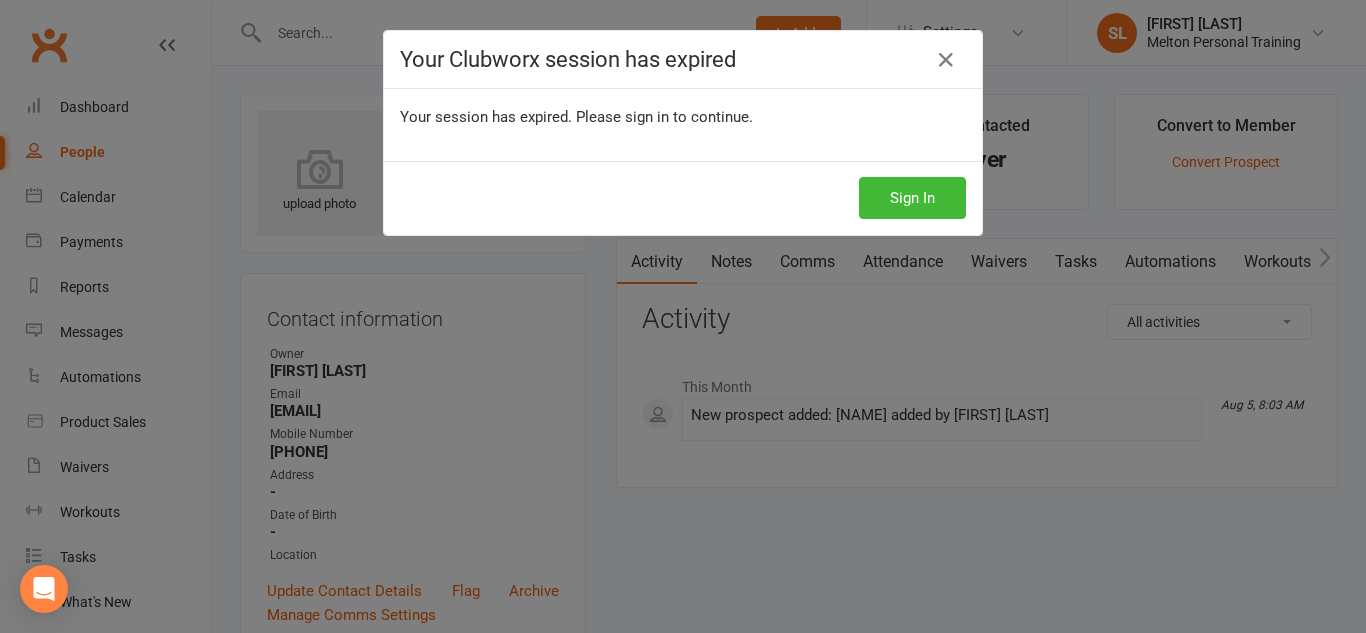 scroll, scrollTop: 0, scrollLeft: 0, axis: both 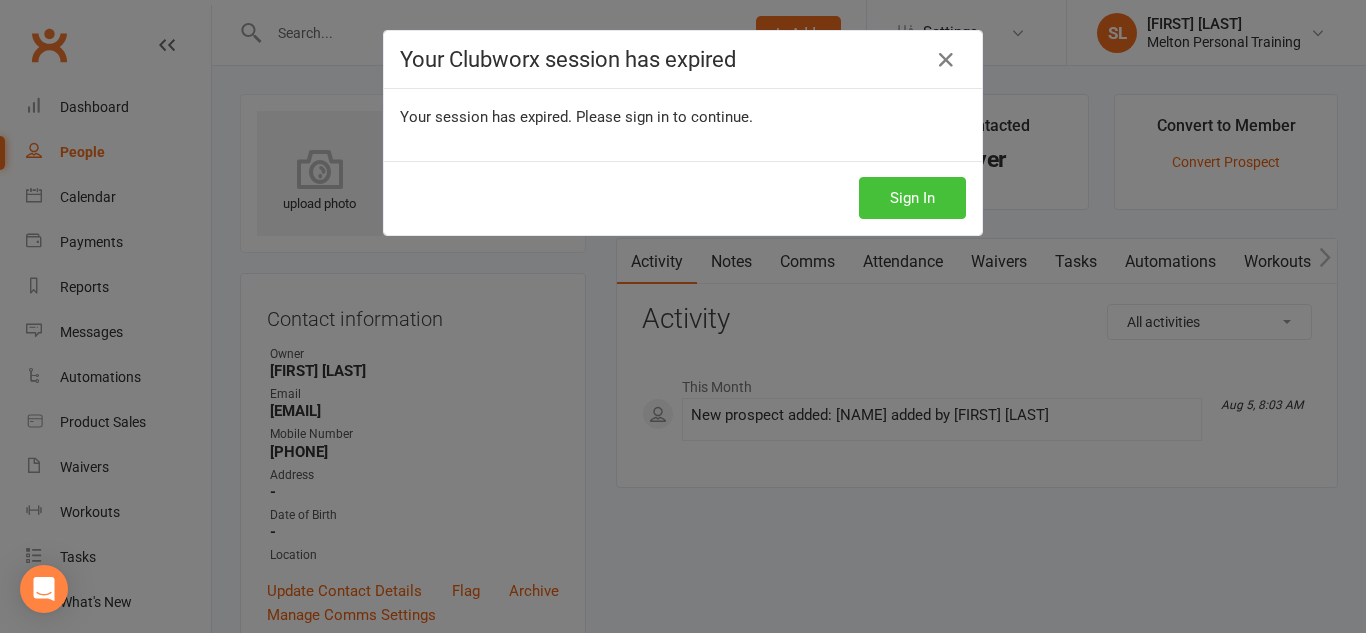 click on "Sign In" at bounding box center (912, 198) 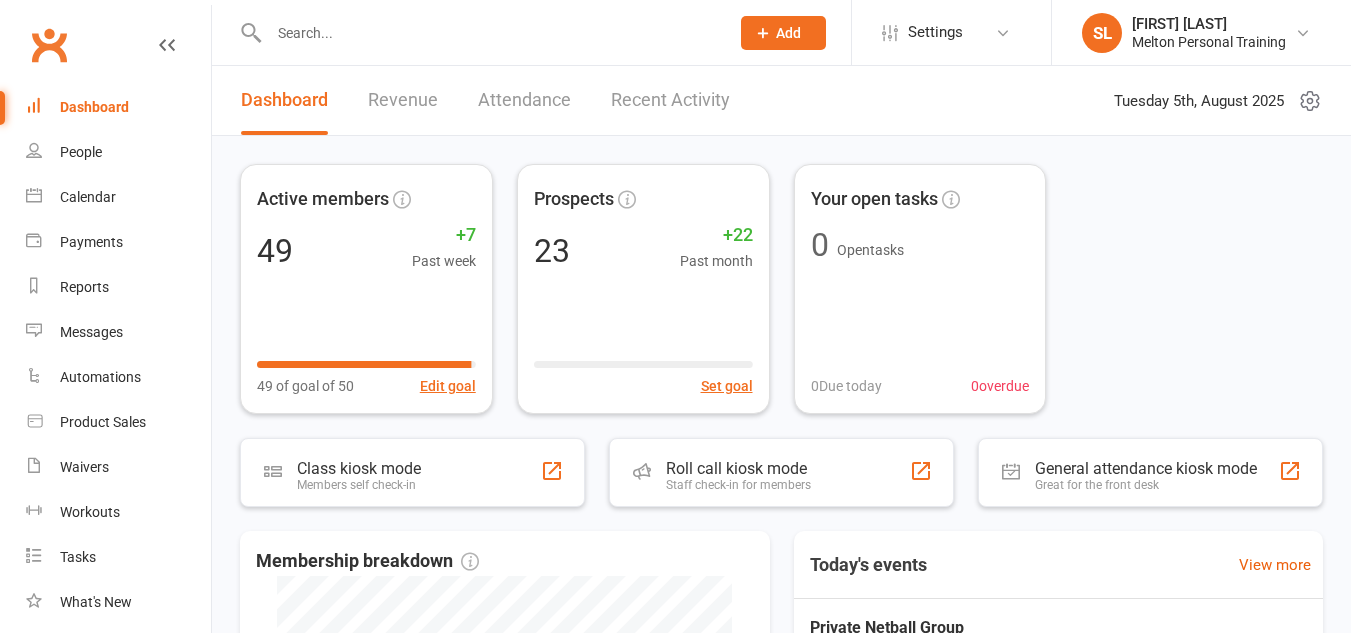 scroll, scrollTop: 0, scrollLeft: 0, axis: both 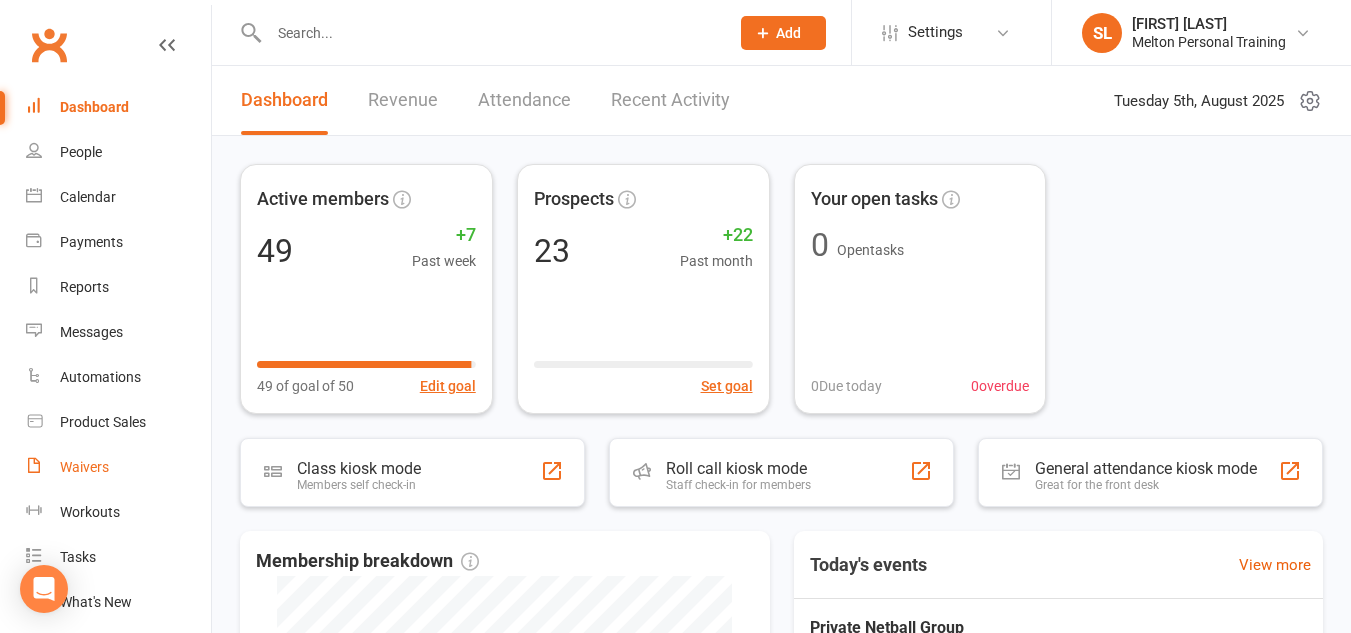 click on "Waivers" at bounding box center (118, 467) 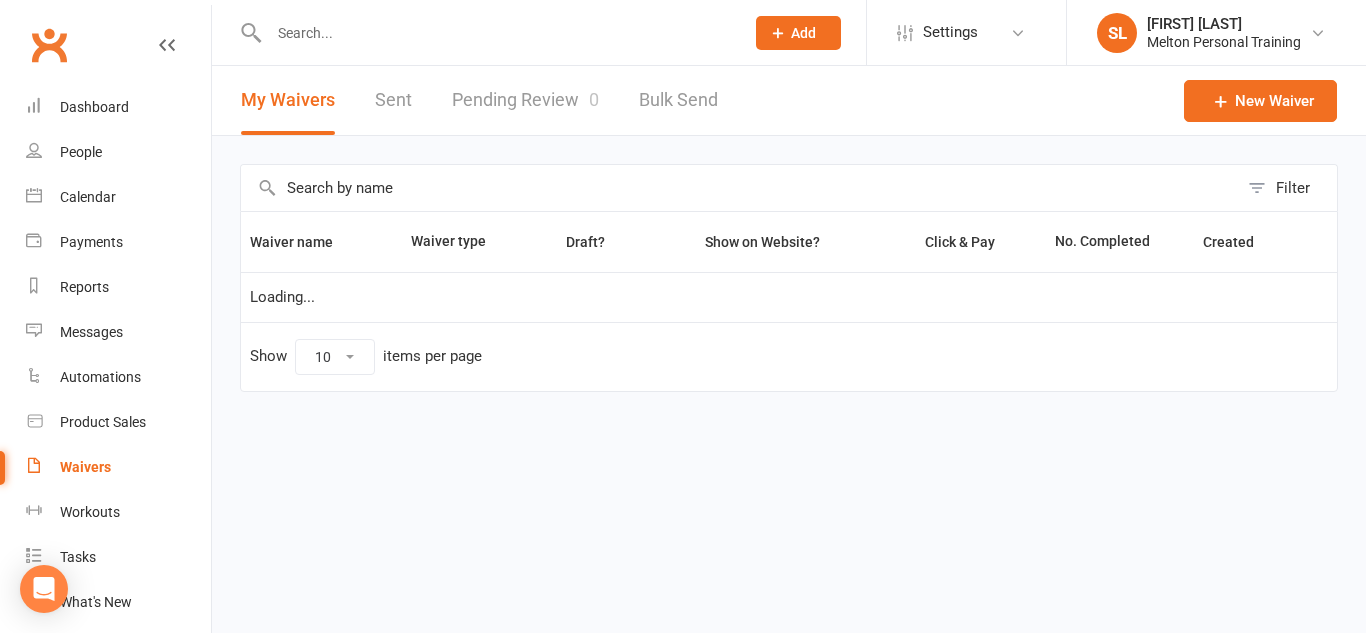 select on "100" 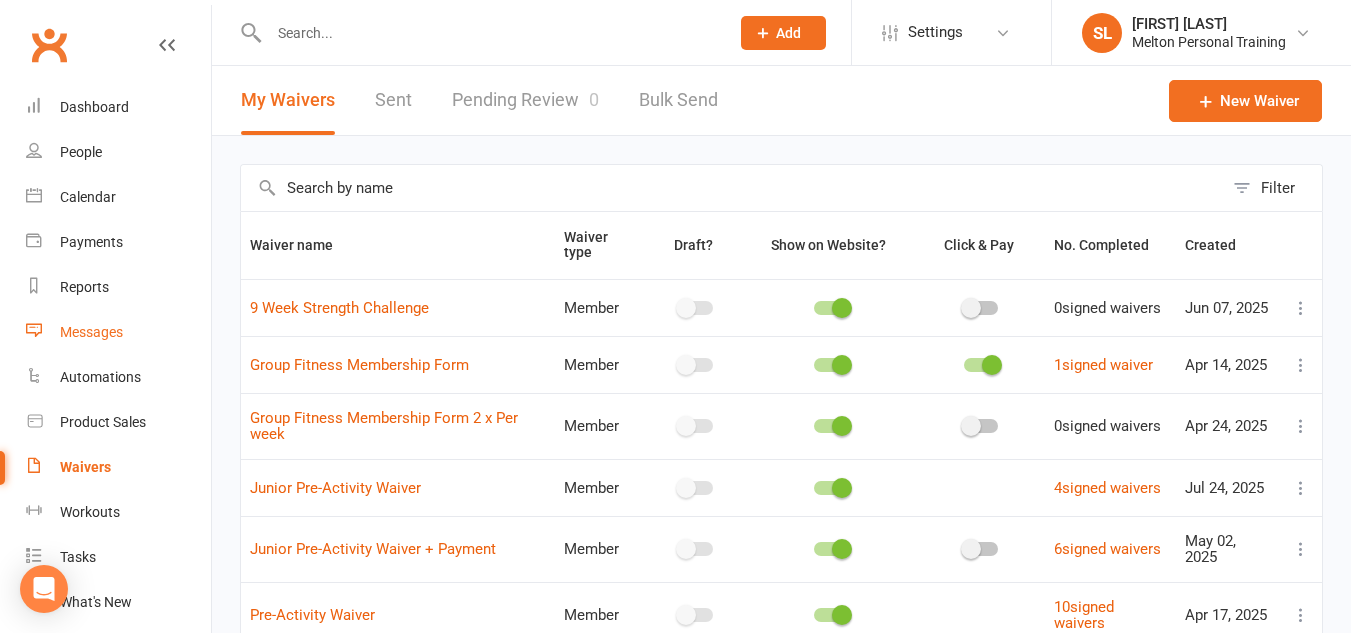 click on "Messages" at bounding box center (91, 332) 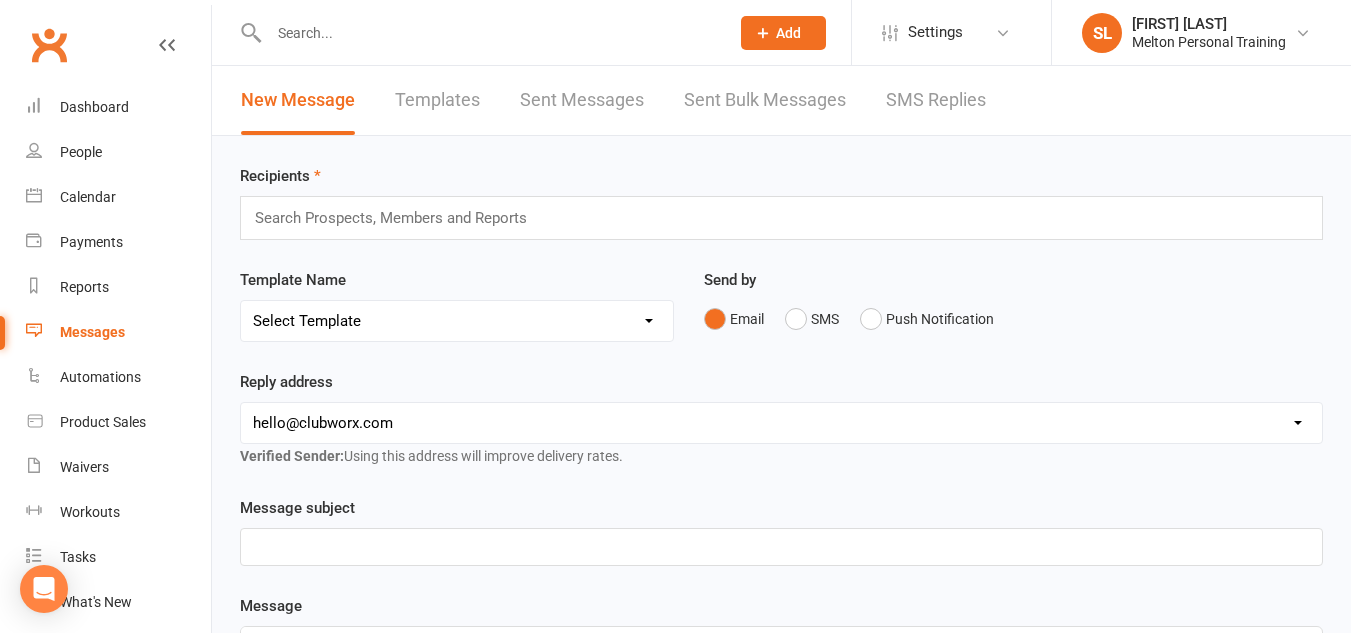 click on "Sent Messages" at bounding box center [582, 100] 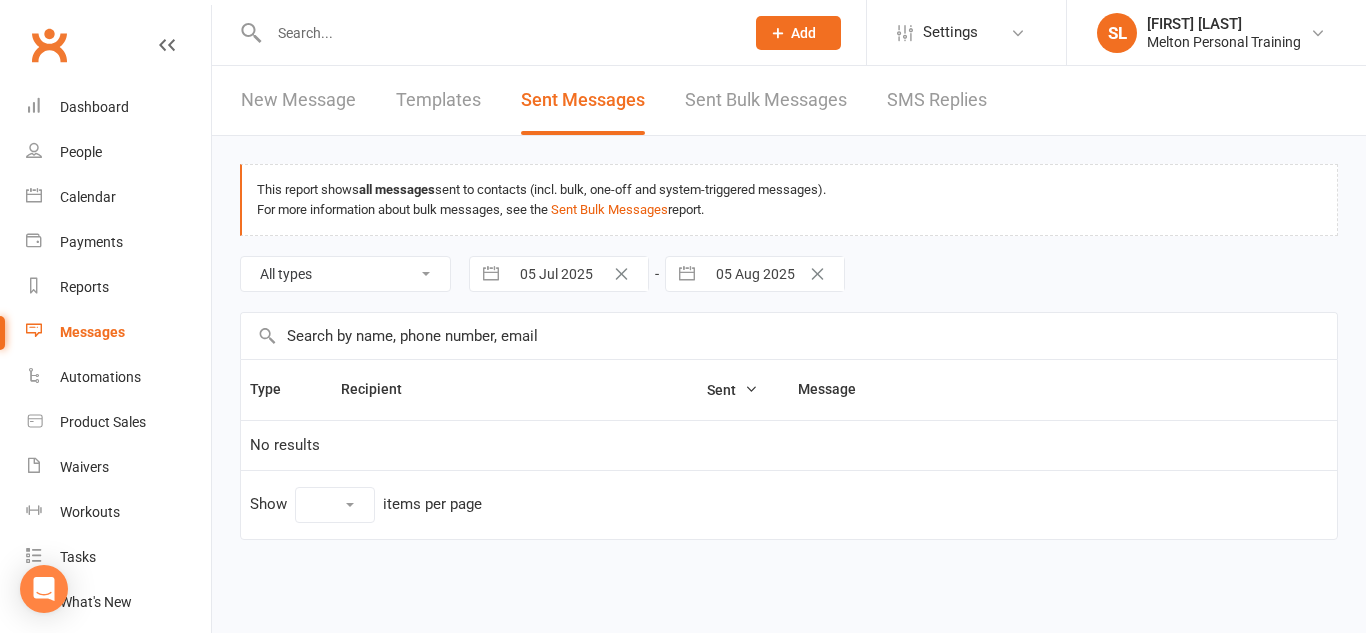 select on "10" 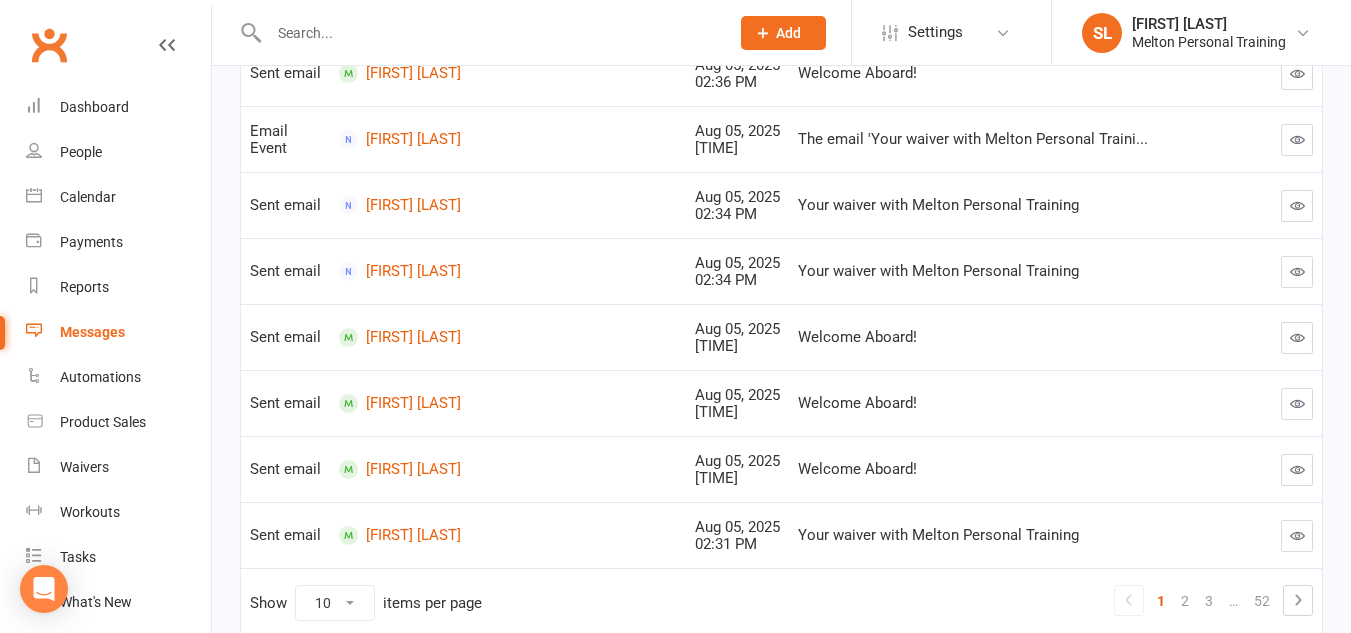 scroll, scrollTop: 602, scrollLeft: 0, axis: vertical 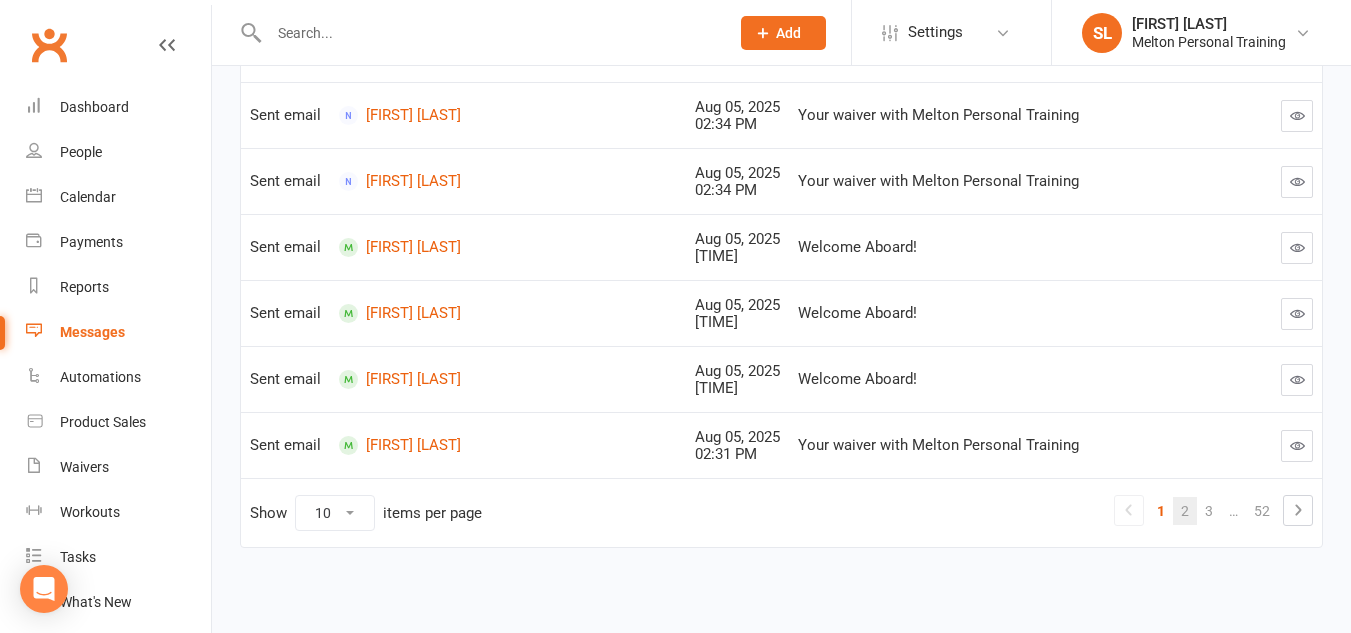click on "2" at bounding box center [1185, 511] 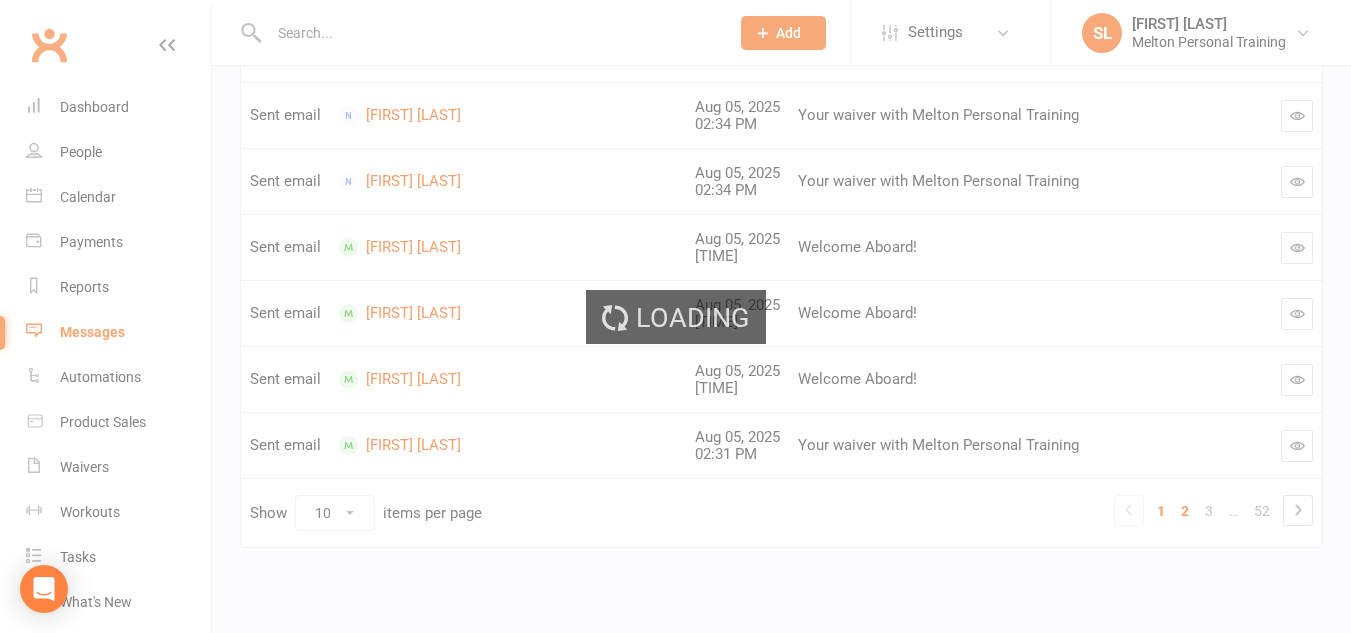 click on "Loading" at bounding box center (675, 316) 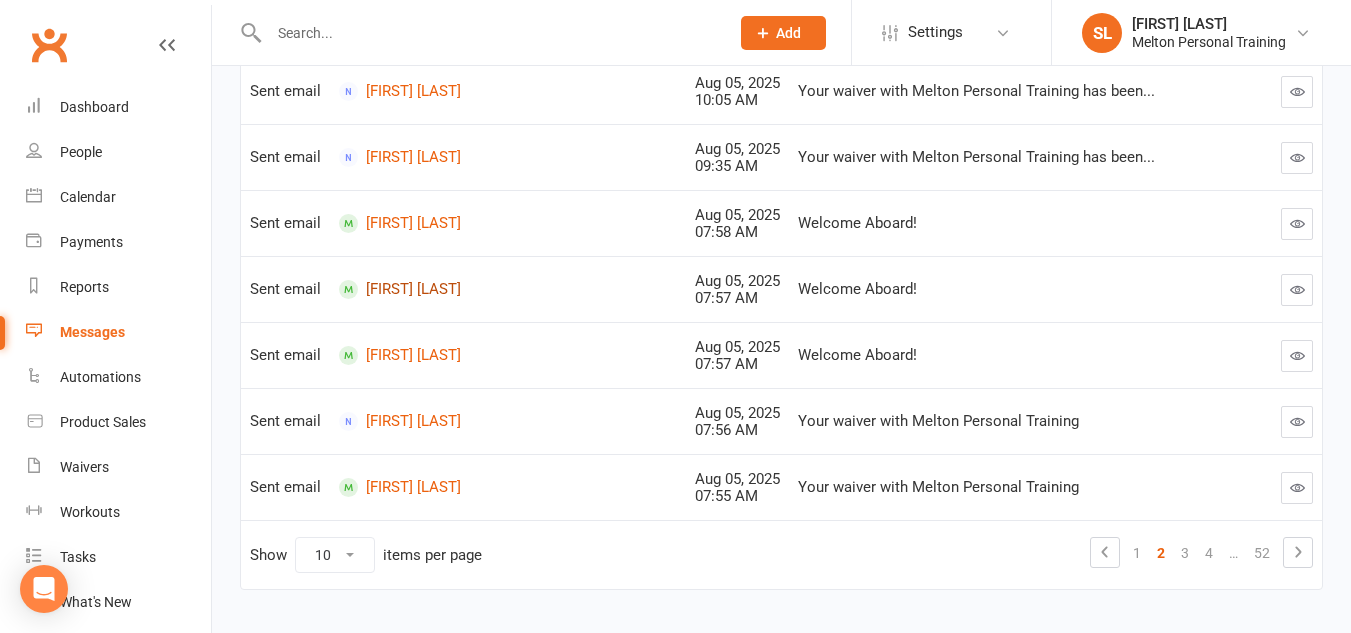 scroll, scrollTop: 602, scrollLeft: 0, axis: vertical 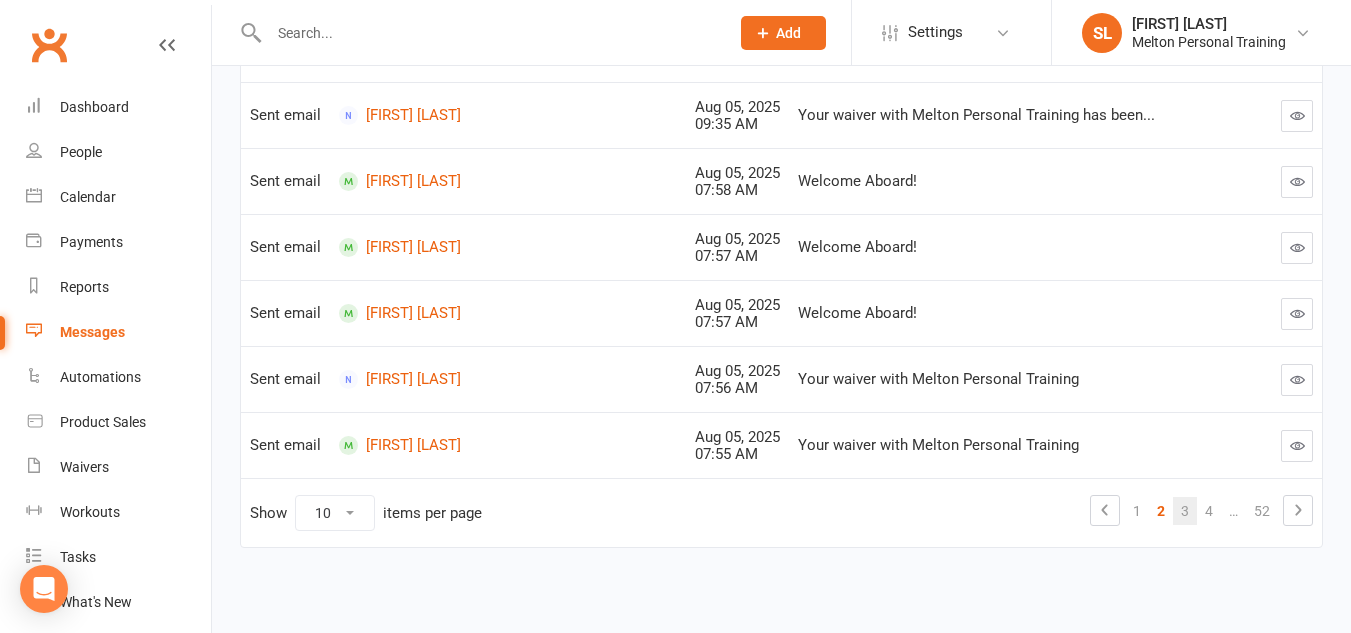 click on "3" at bounding box center (1185, 511) 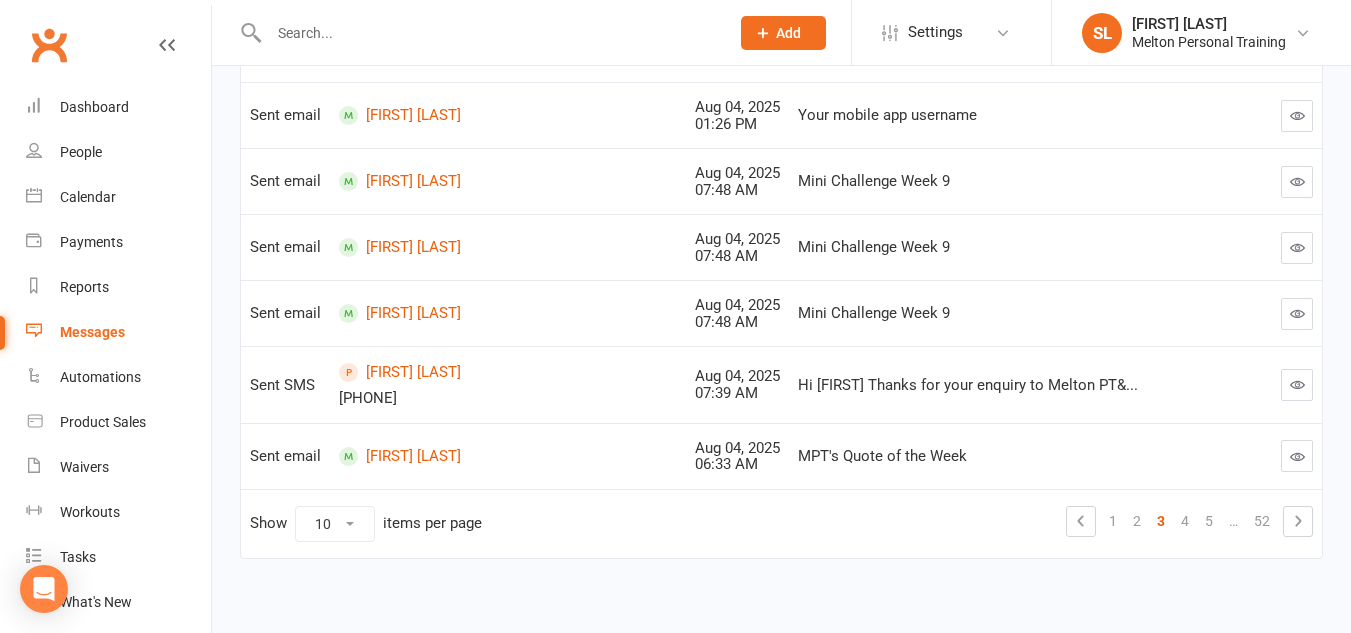 click at bounding box center (1297, 384) 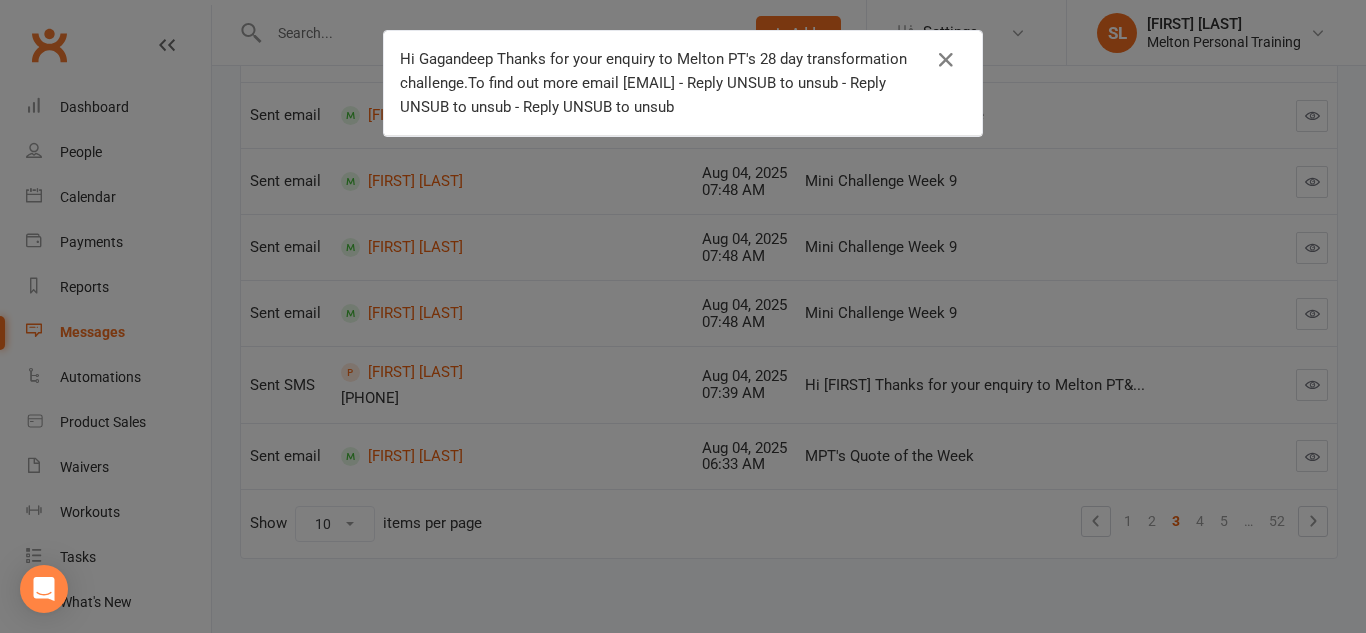 drag, startPoint x: 493, startPoint y: 59, endPoint x: 773, endPoint y: 105, distance: 283.75342 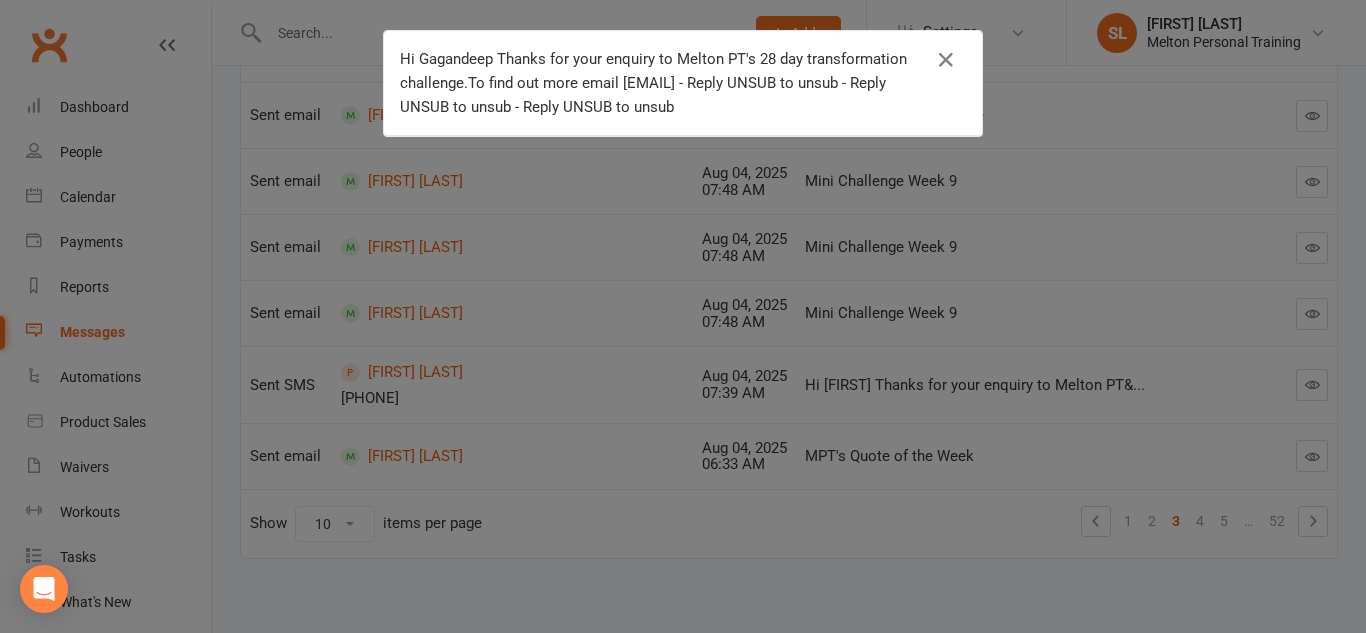 click on "Hi Gagandeep Thanks for your enquiry to Melton PT's 28 day transformation challenge.To find out more email [EMAIL] - Reply UNSUB to unsub - Reply UNSUB to unsub - Reply UNSUB to unsub" at bounding box center (668, 83) 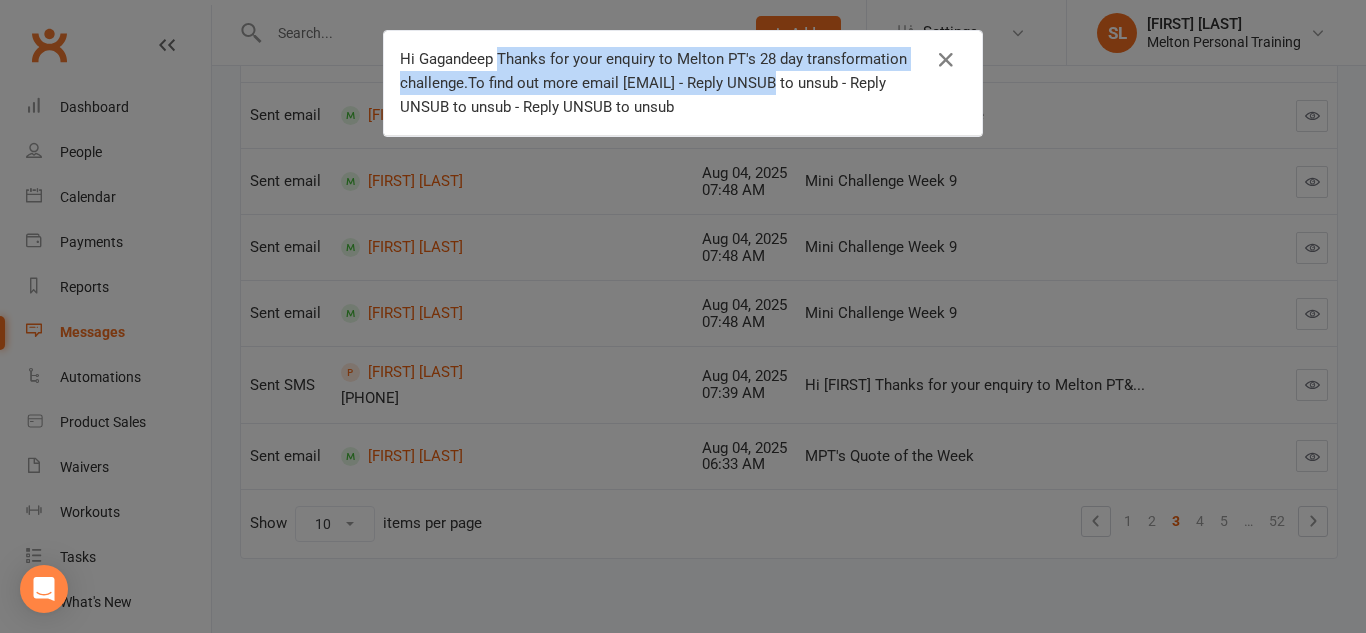 drag, startPoint x: 491, startPoint y: 56, endPoint x: 778, endPoint y: 83, distance: 288.26724 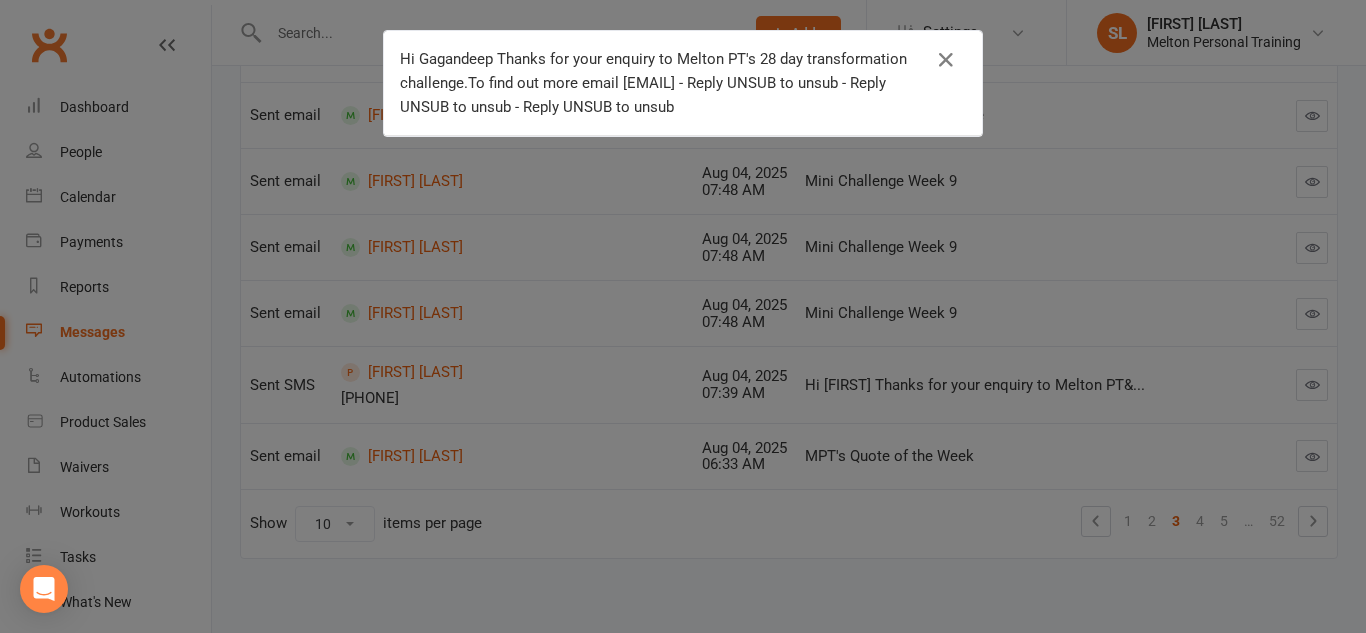 click on "Hi Gagandeep Thanks for your enquiry to Melton PT's 28 day transformation challenge.To find out more email [EMAIL] - Reply UNSUB to unsub - Reply UNSUB to unsub - Reply UNSUB to unsub" at bounding box center [668, 83] 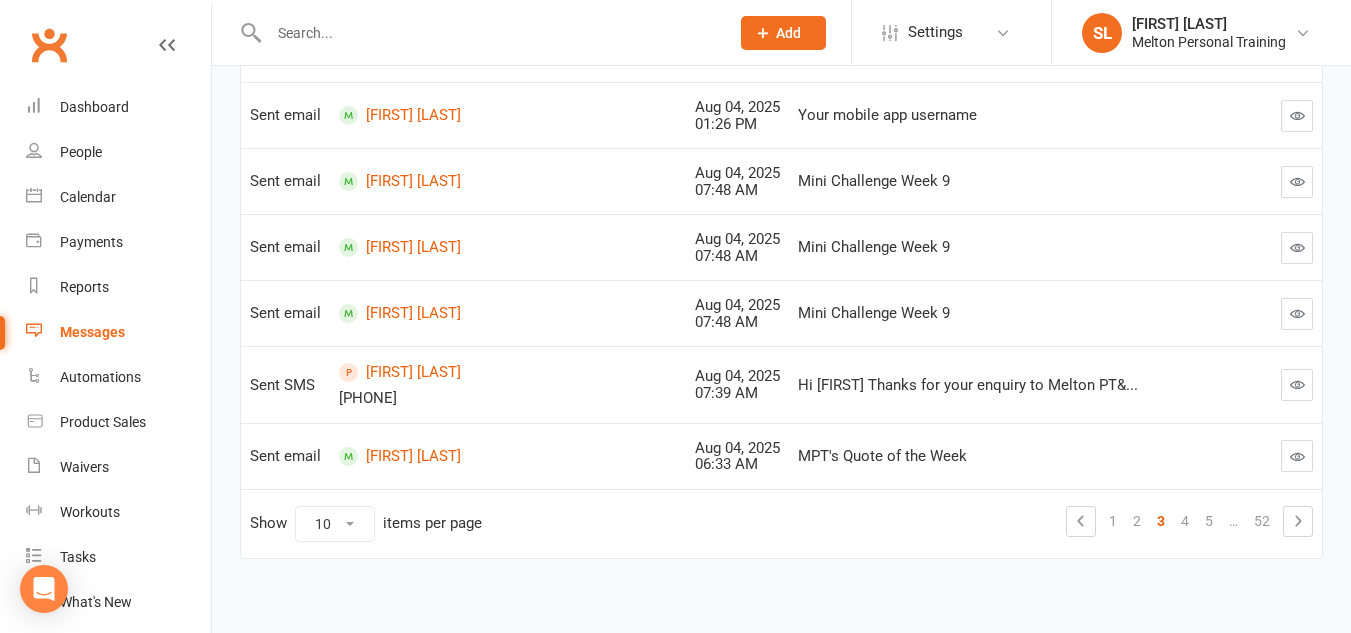 scroll, scrollTop: 0, scrollLeft: 0, axis: both 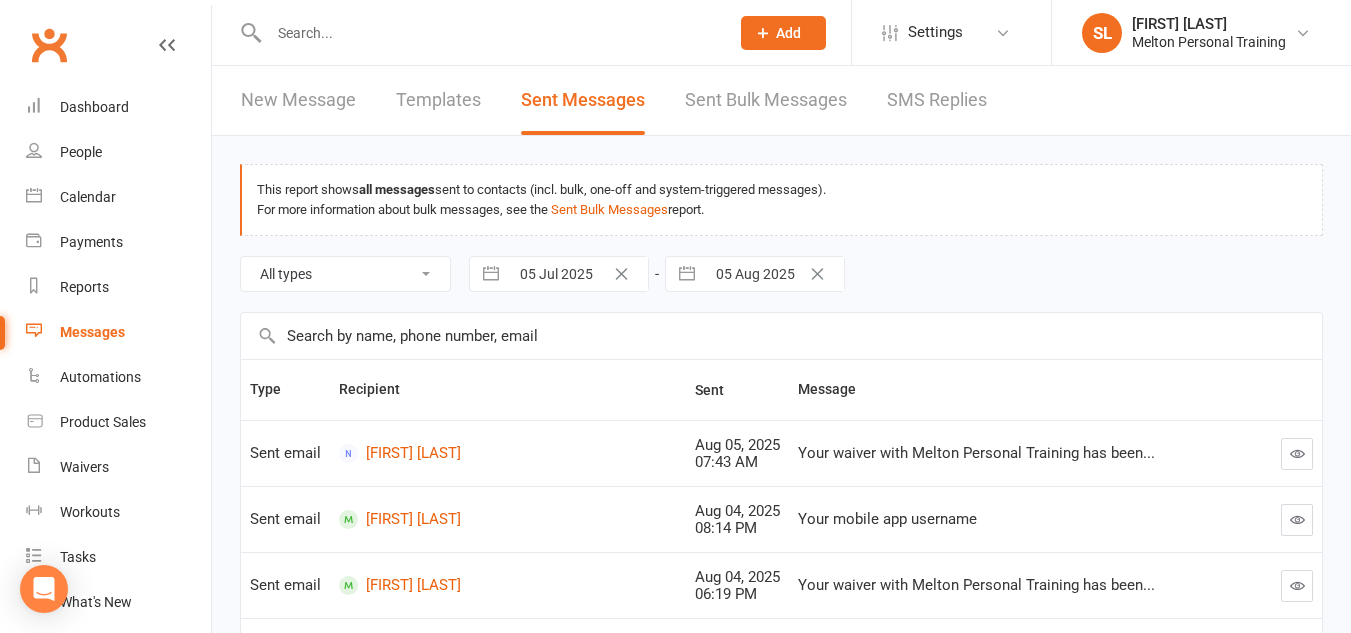 click on "New Message" at bounding box center [298, 100] 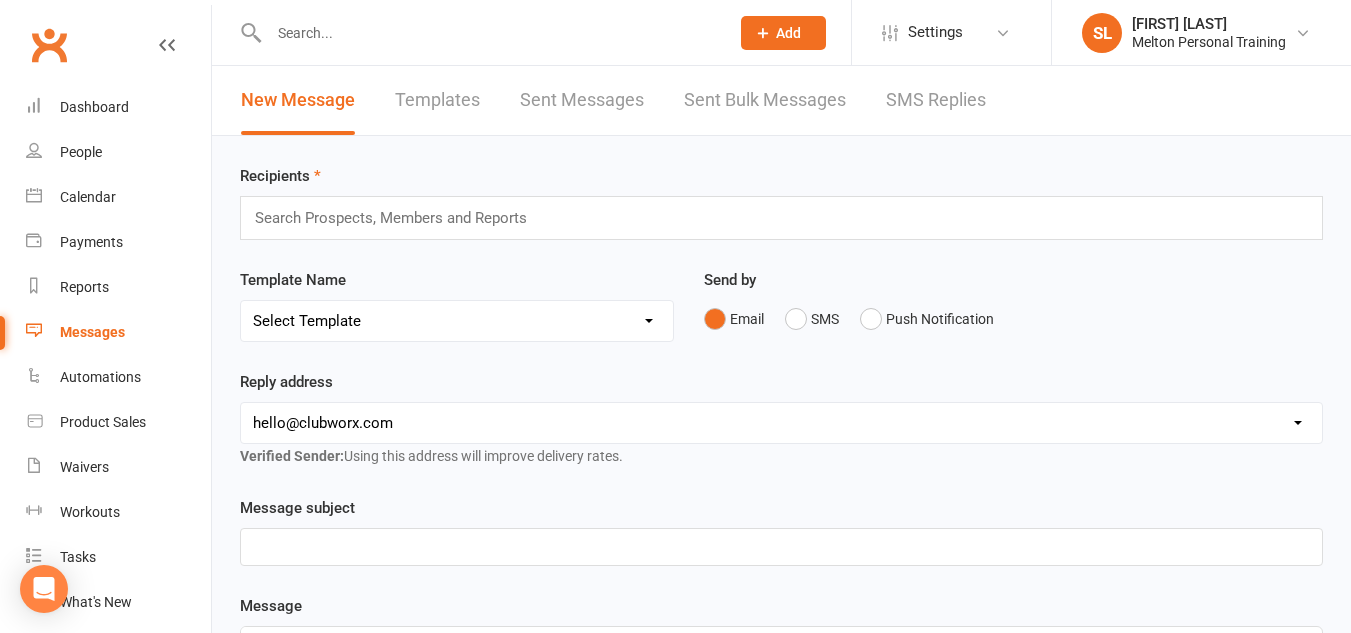 scroll, scrollTop: 67, scrollLeft: 0, axis: vertical 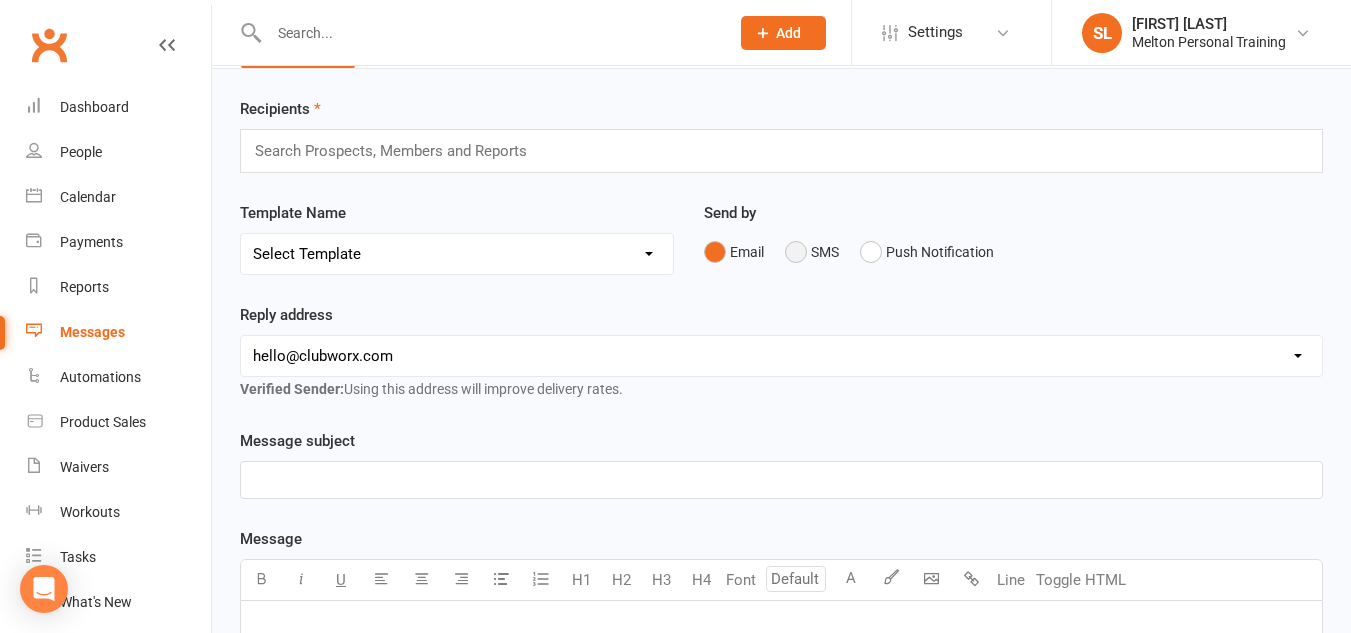 click on "SMS" at bounding box center (812, 252) 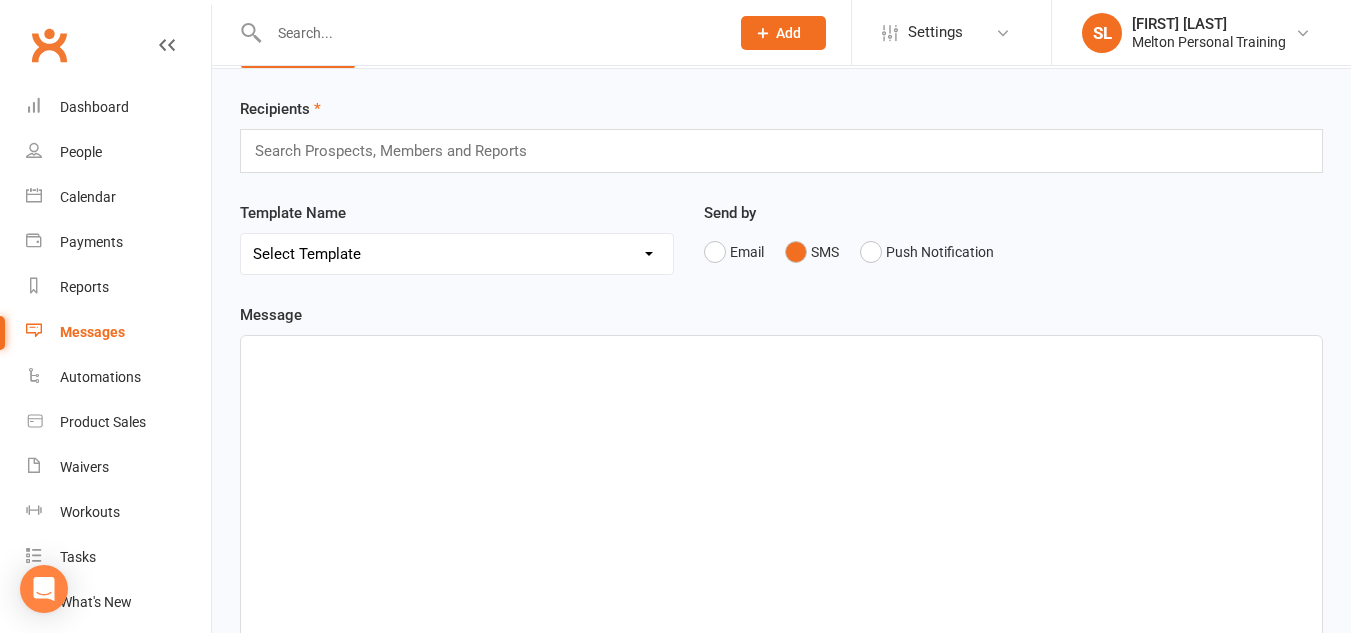 click on "﻿" at bounding box center [781, 354] 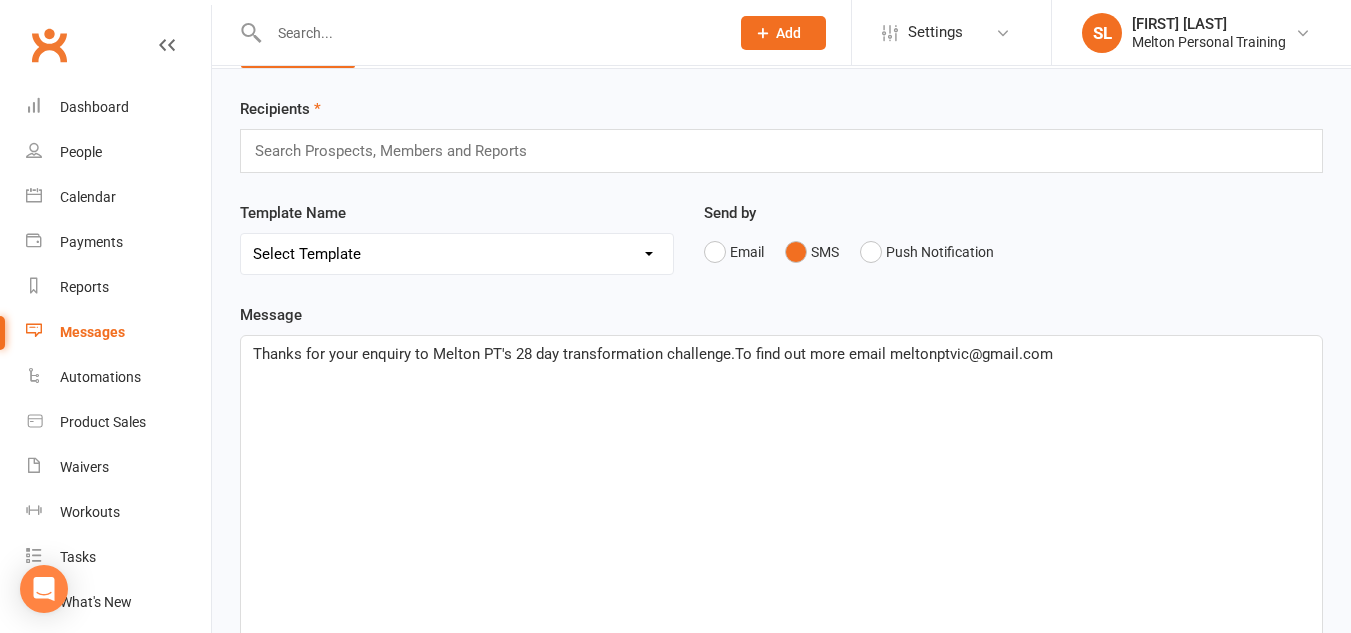 click on "Thanks for your enquiry to Melton PT's 28 day transformation challenge.To find out more email meltonptvic@gmail.com" at bounding box center [653, 354] 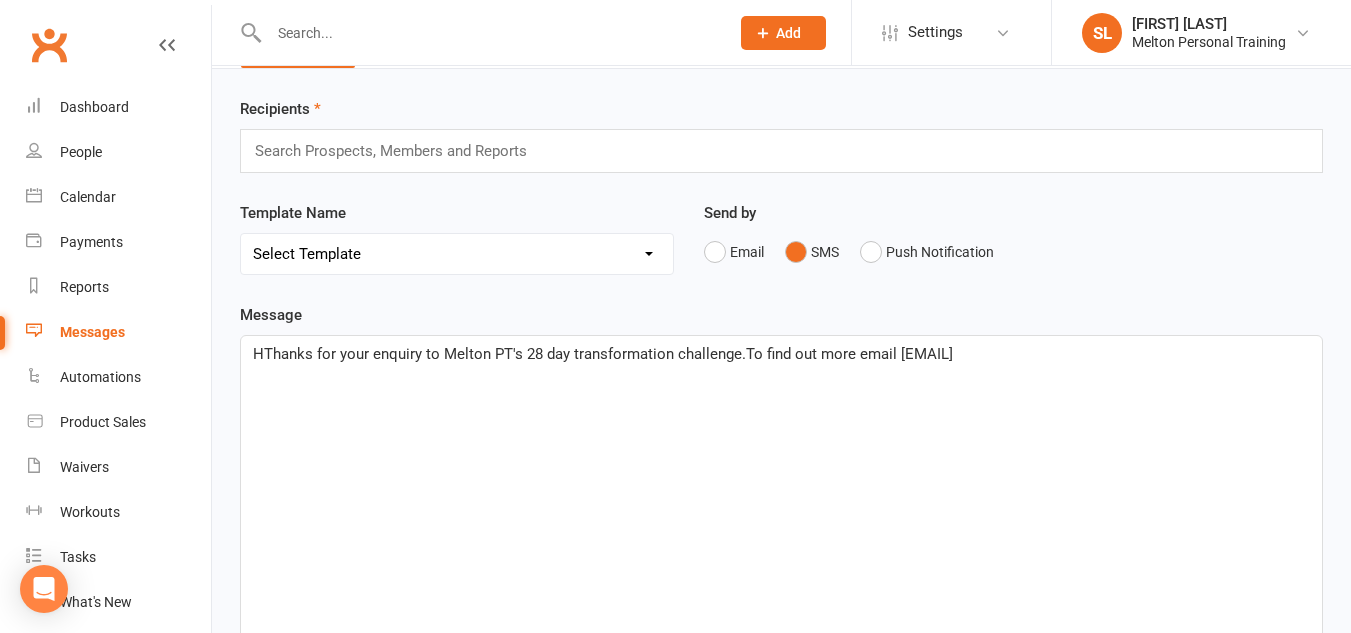 type 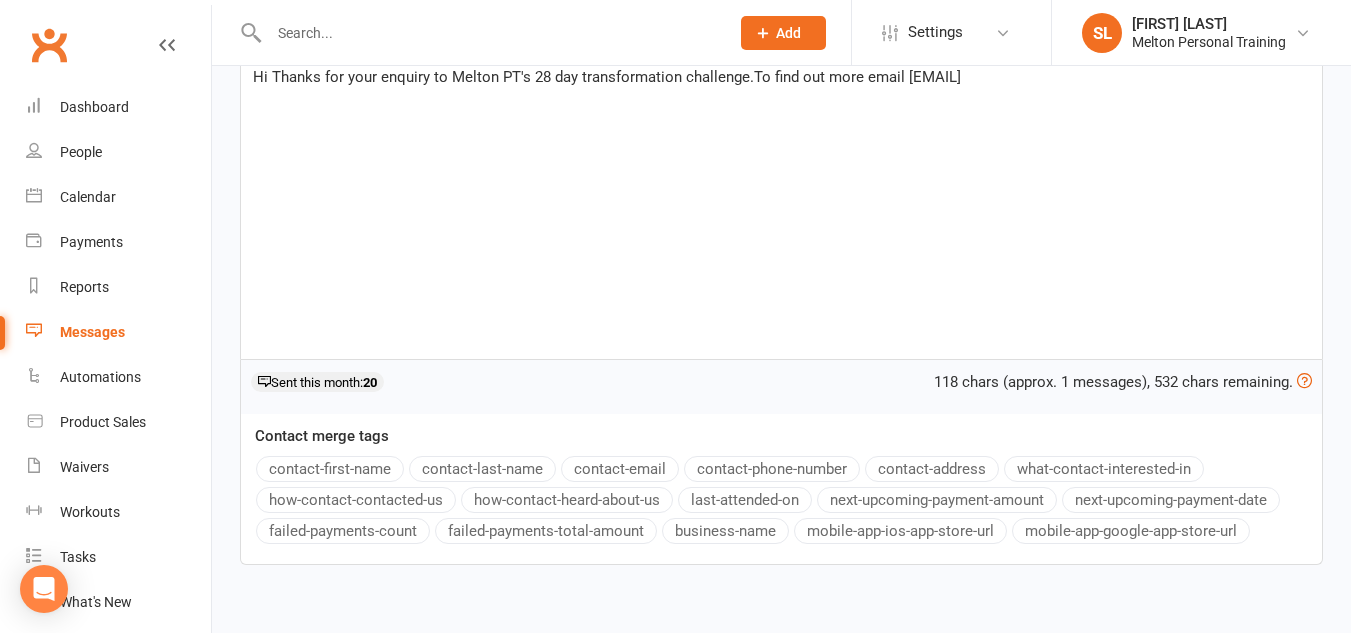scroll, scrollTop: 345, scrollLeft: 0, axis: vertical 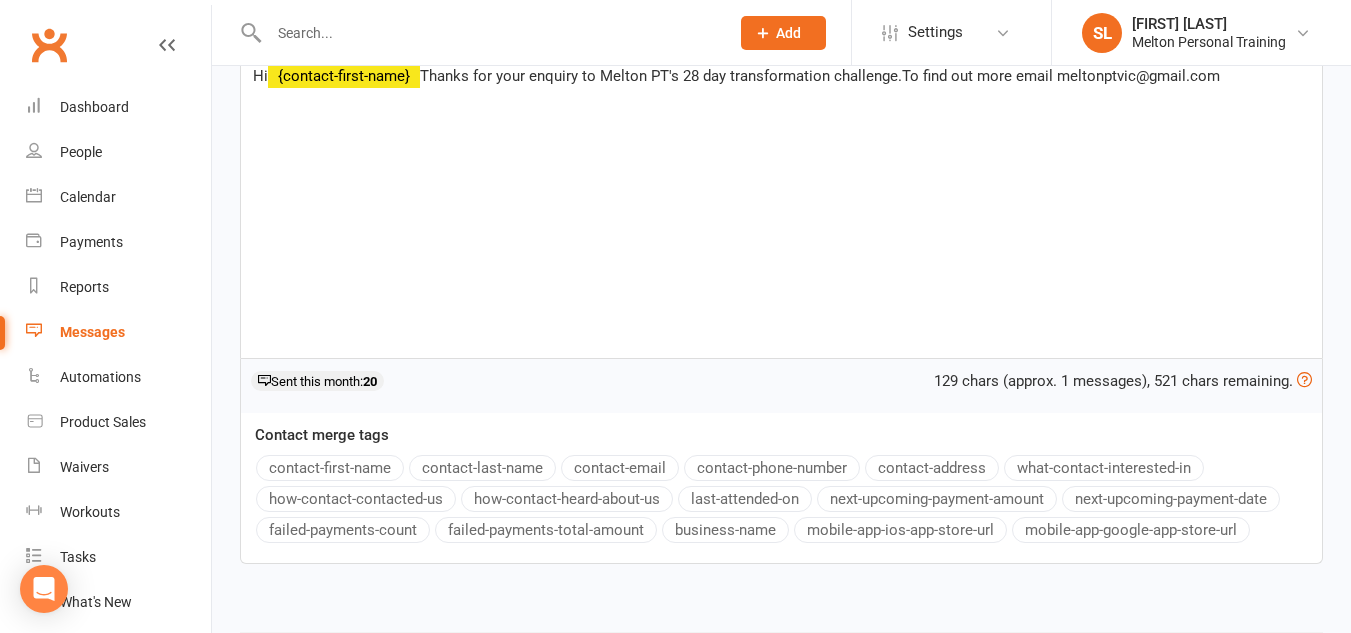 click on "contact-first-name" at bounding box center [330, 468] 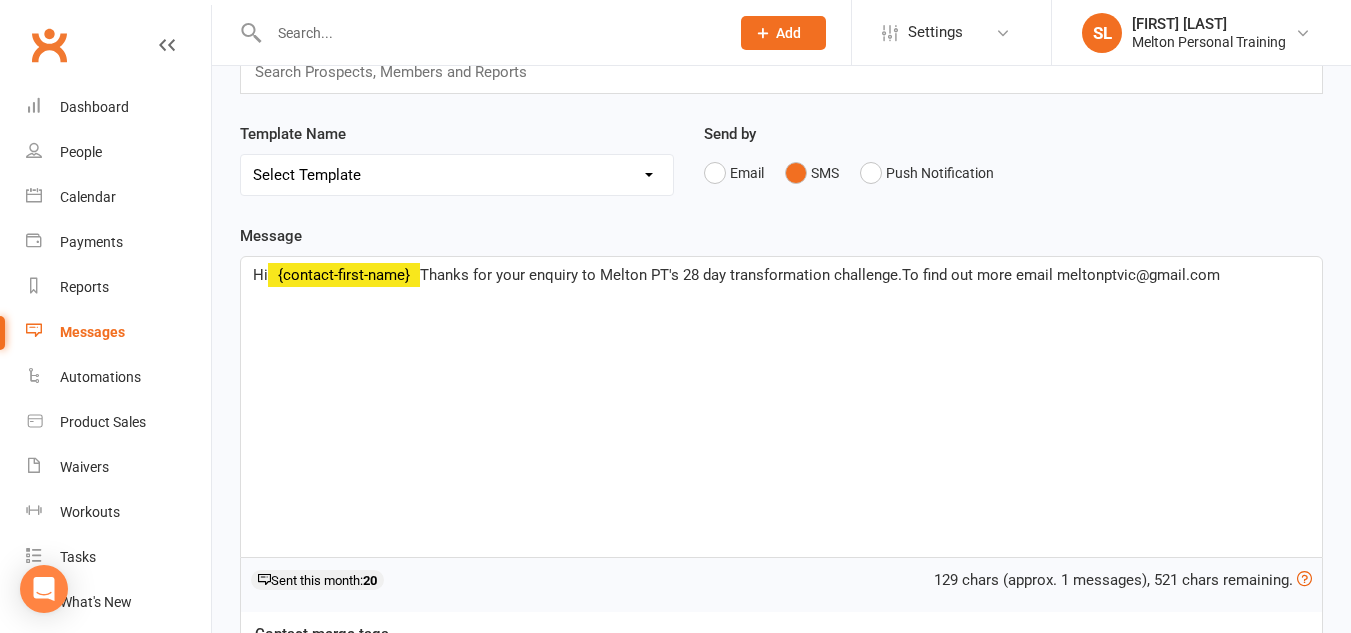 scroll, scrollTop: 145, scrollLeft: 0, axis: vertical 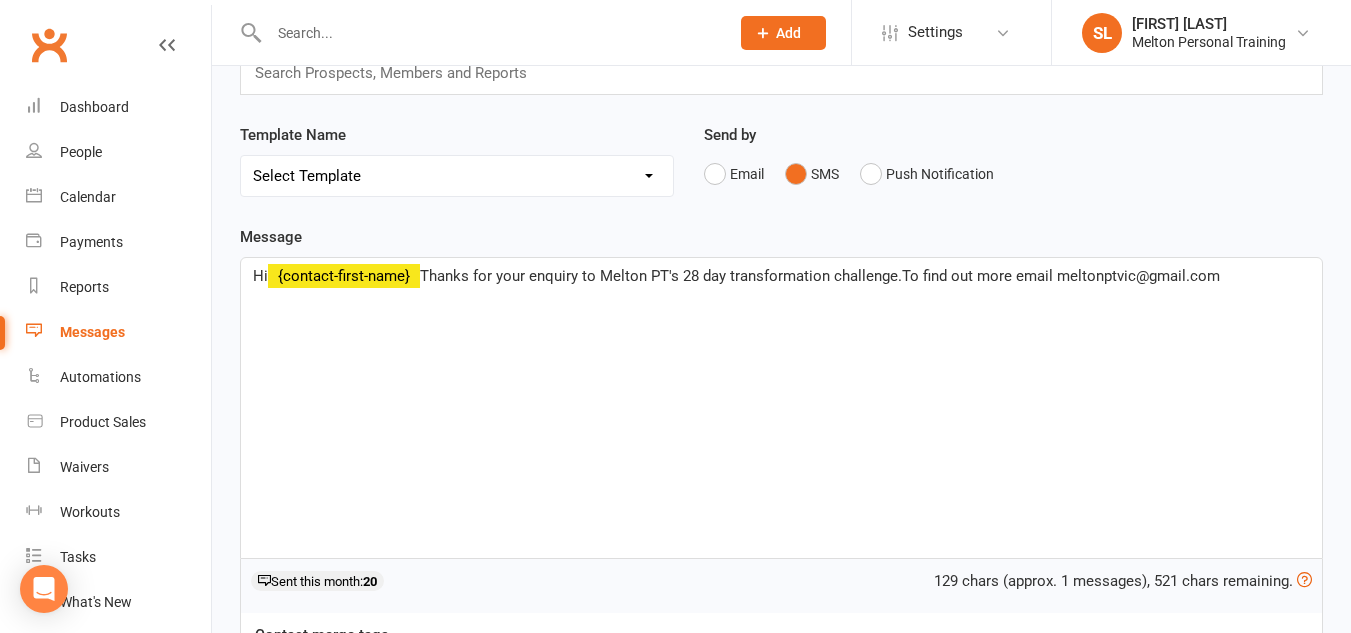 click on "Search Prospects, Members and Reports" at bounding box center [781, 73] 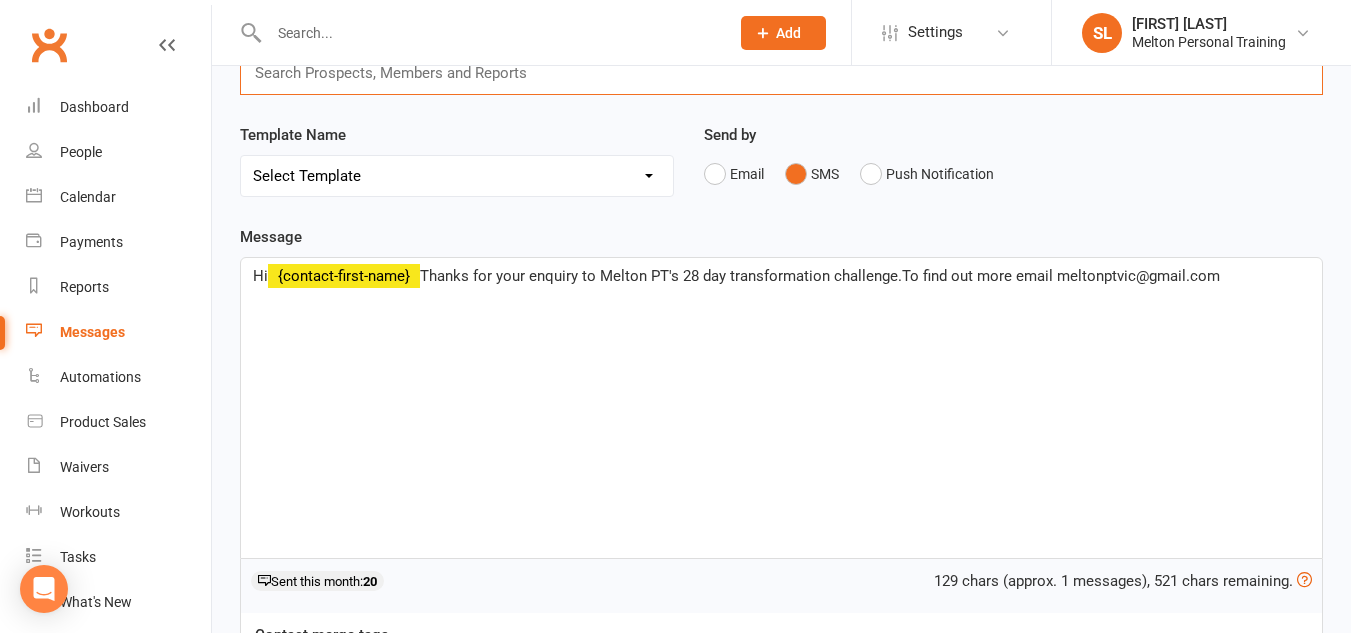 click at bounding box center [399, 73] 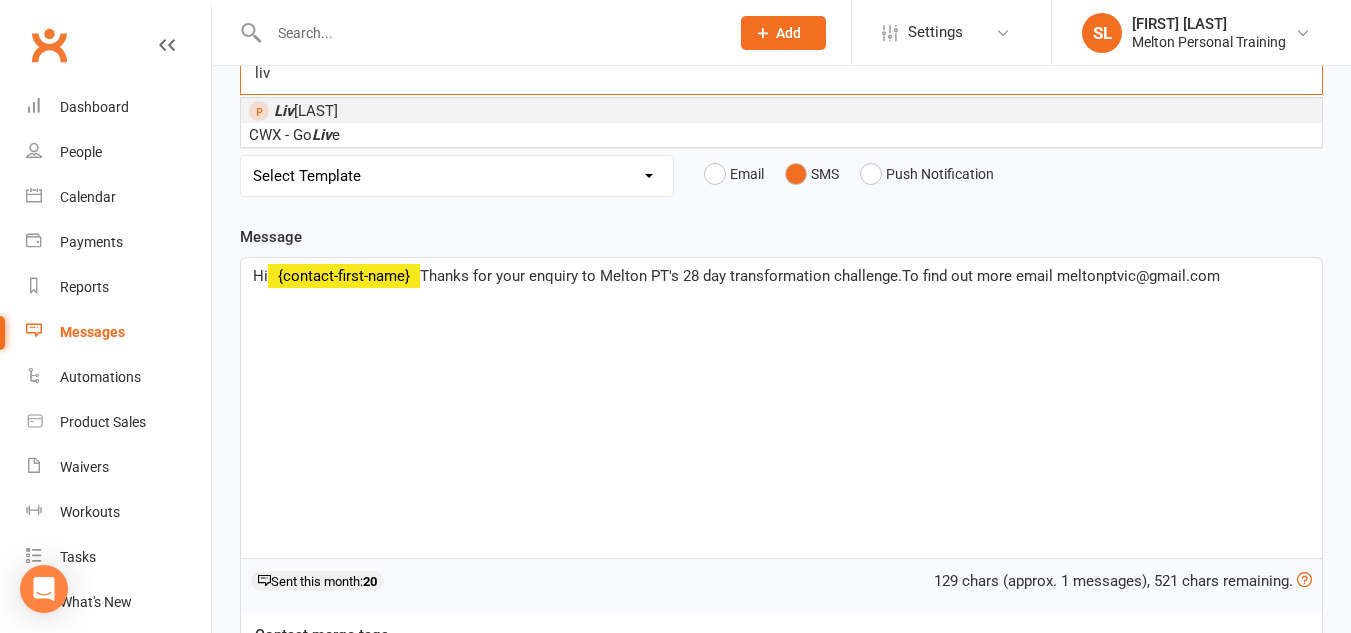 type on "liv" 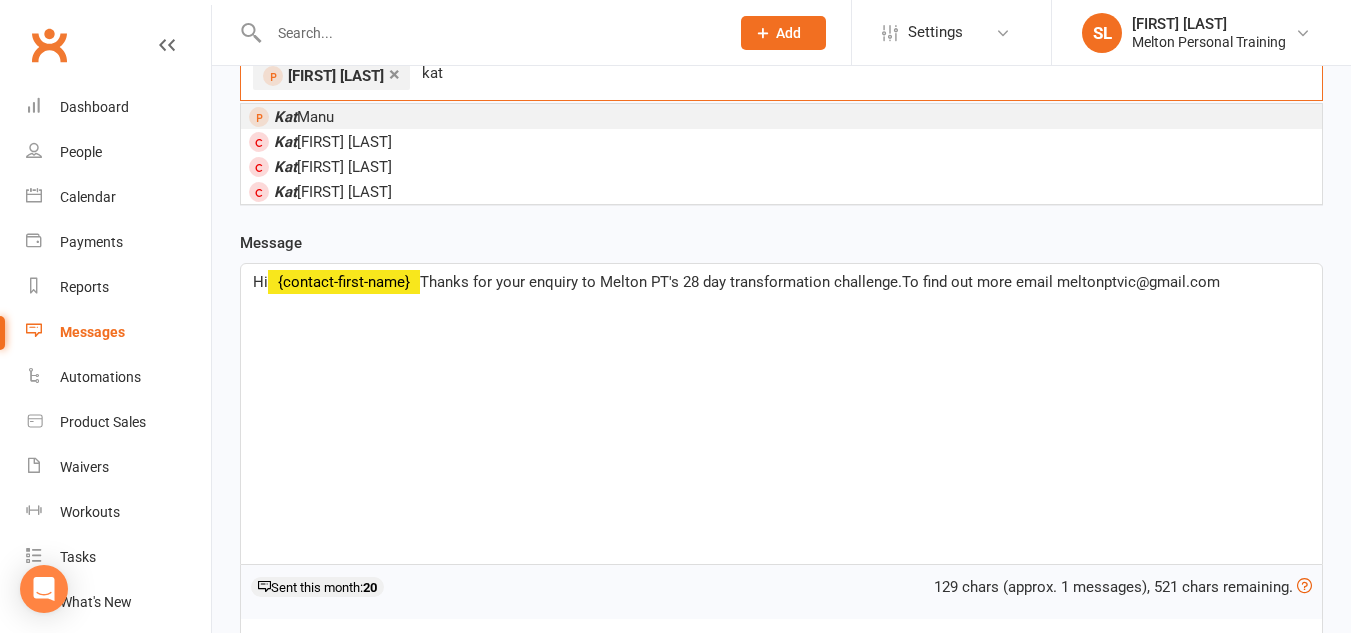 type on "kat" 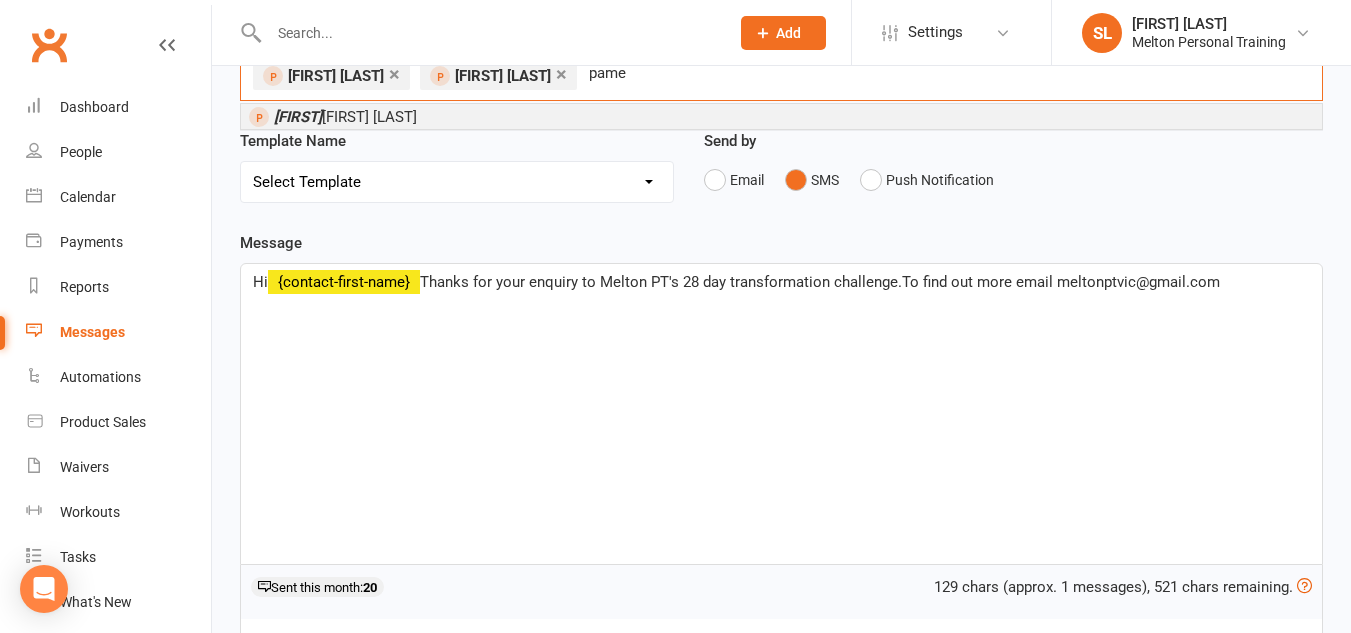 type on "pame" 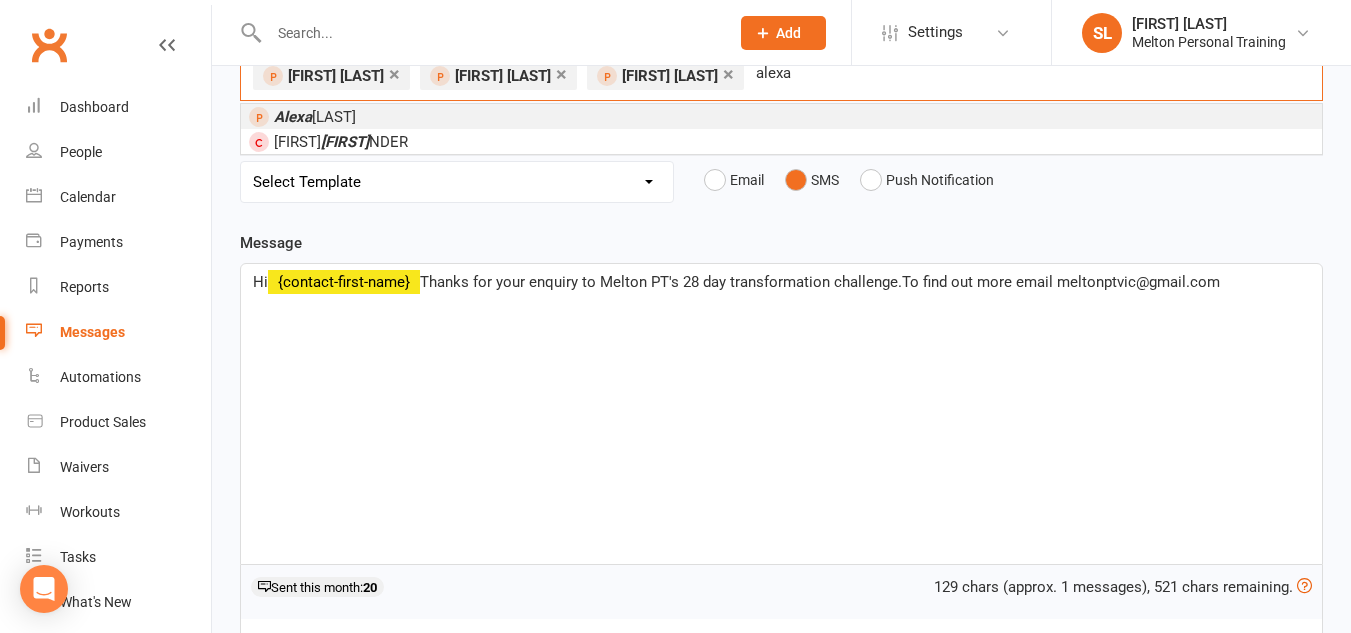 type on "alexa" 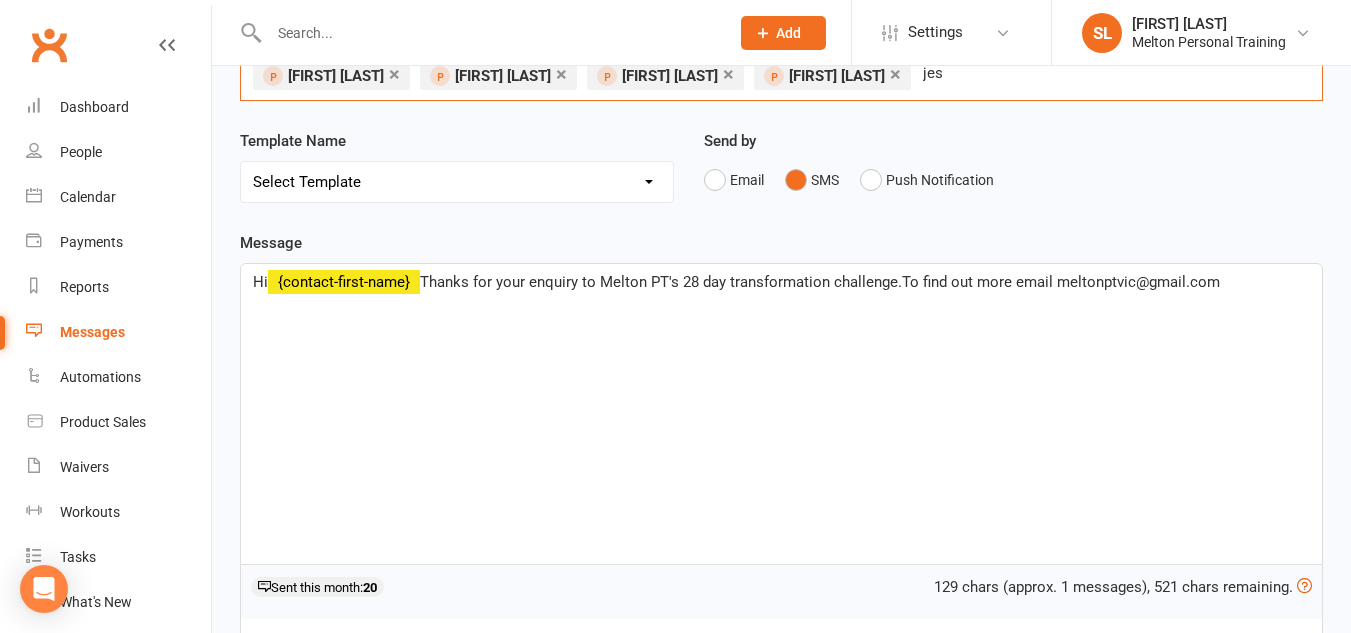 type on "jess" 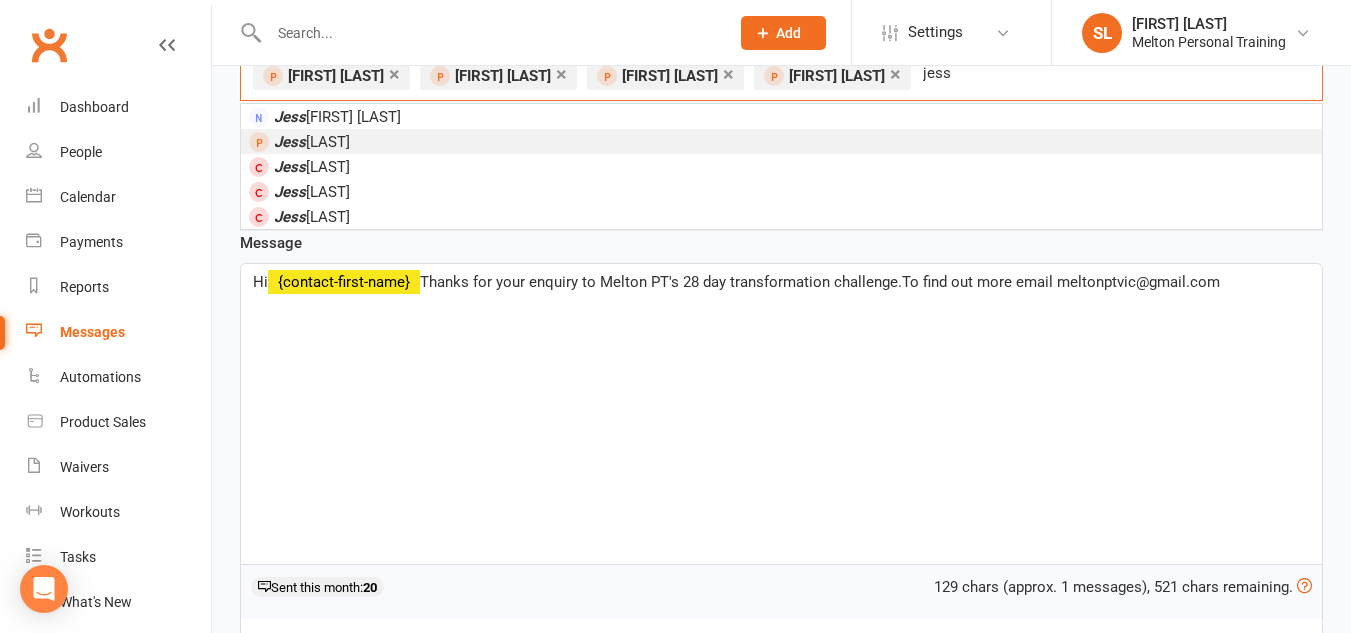 click on "[FIRST] [LAST]" at bounding box center [781, 141] 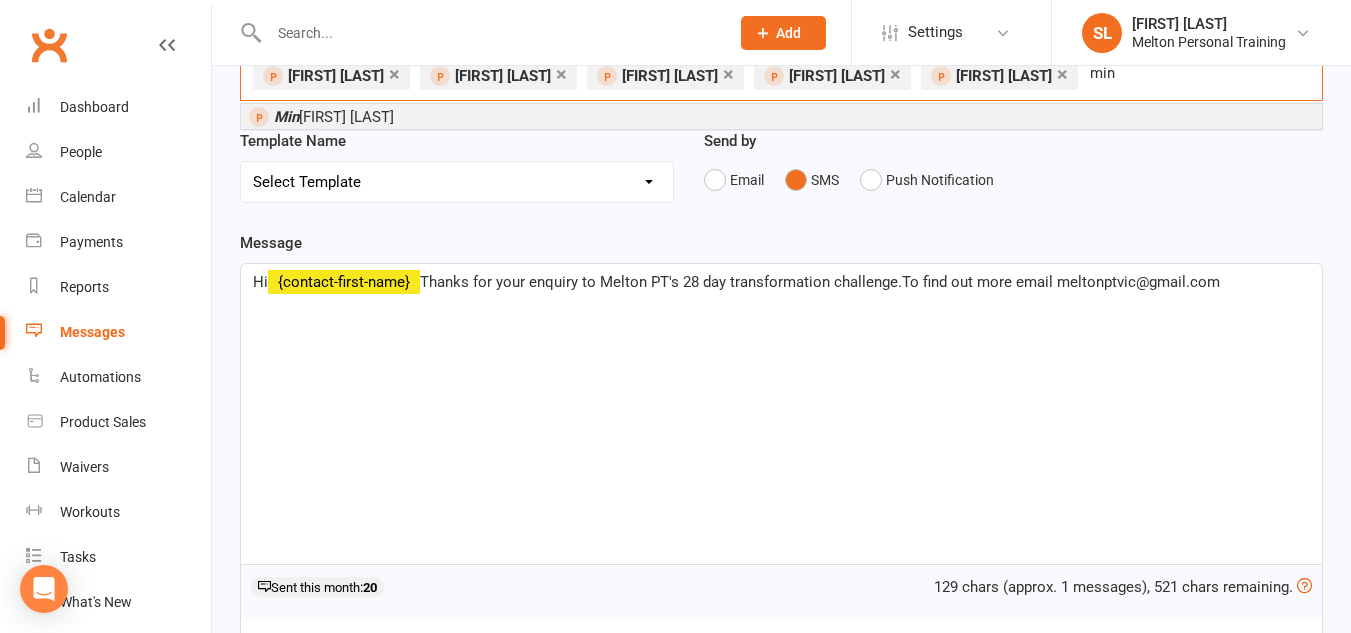 type on "min" 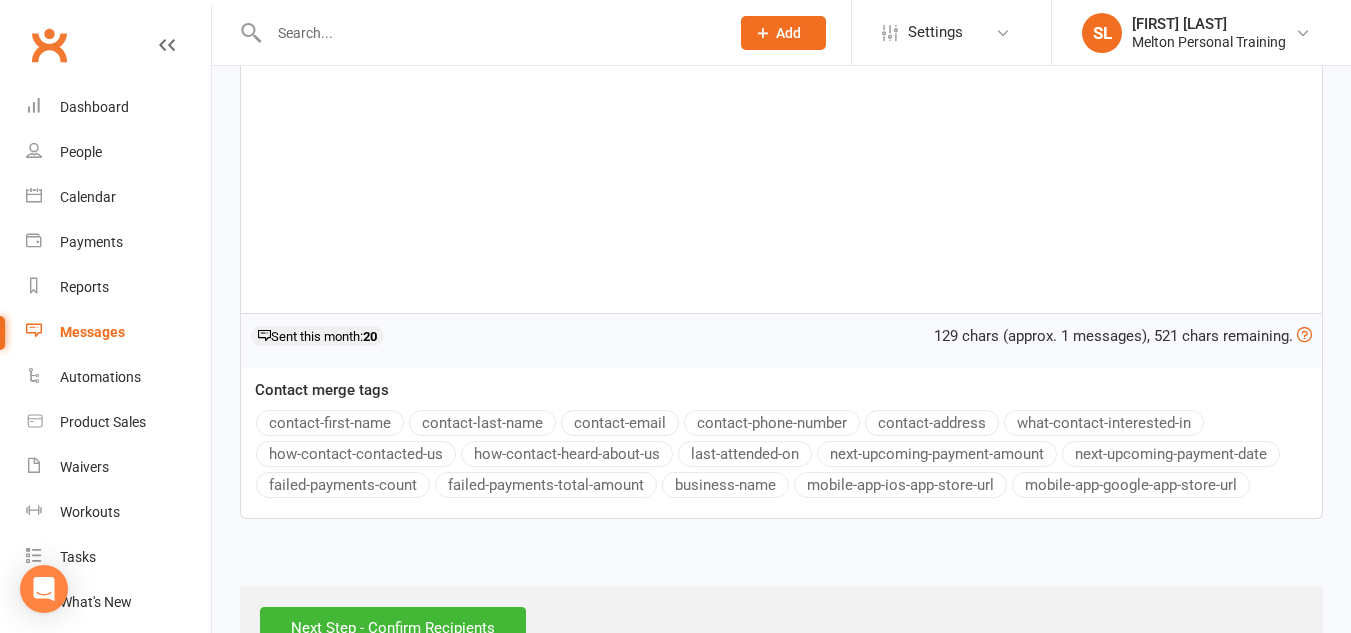 scroll, scrollTop: 439, scrollLeft: 0, axis: vertical 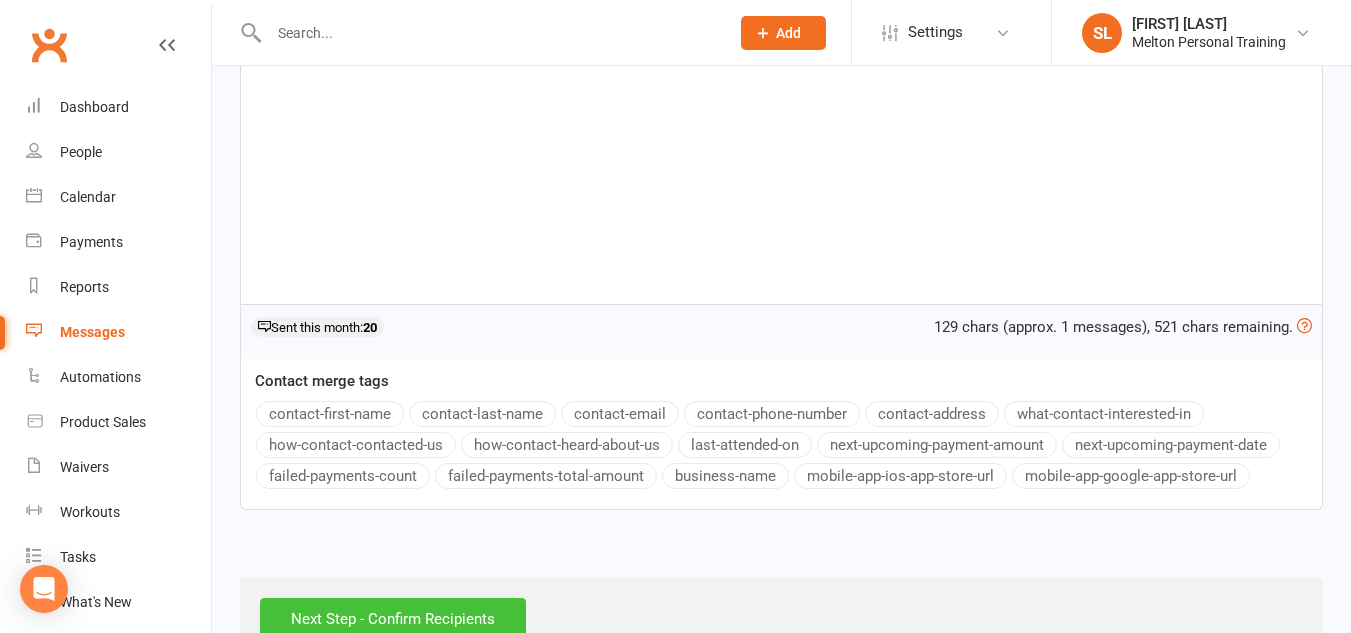click on "Next Step - Confirm Recipients" at bounding box center (393, 619) 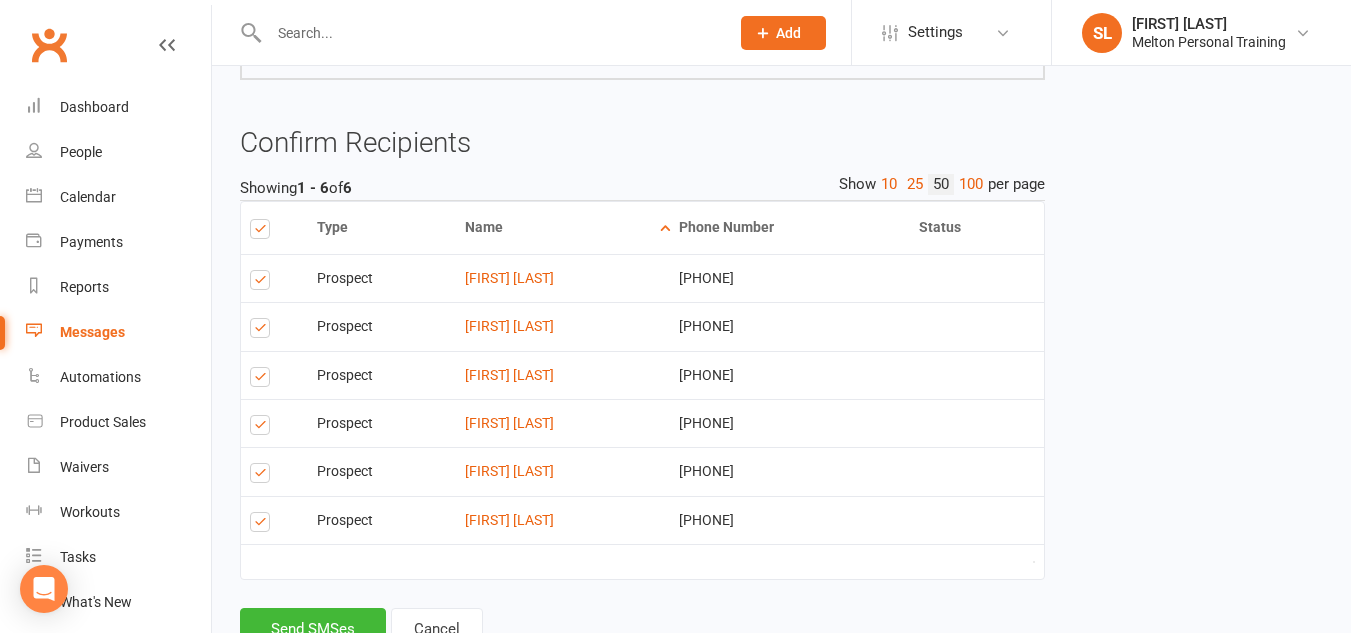 scroll, scrollTop: 353, scrollLeft: 0, axis: vertical 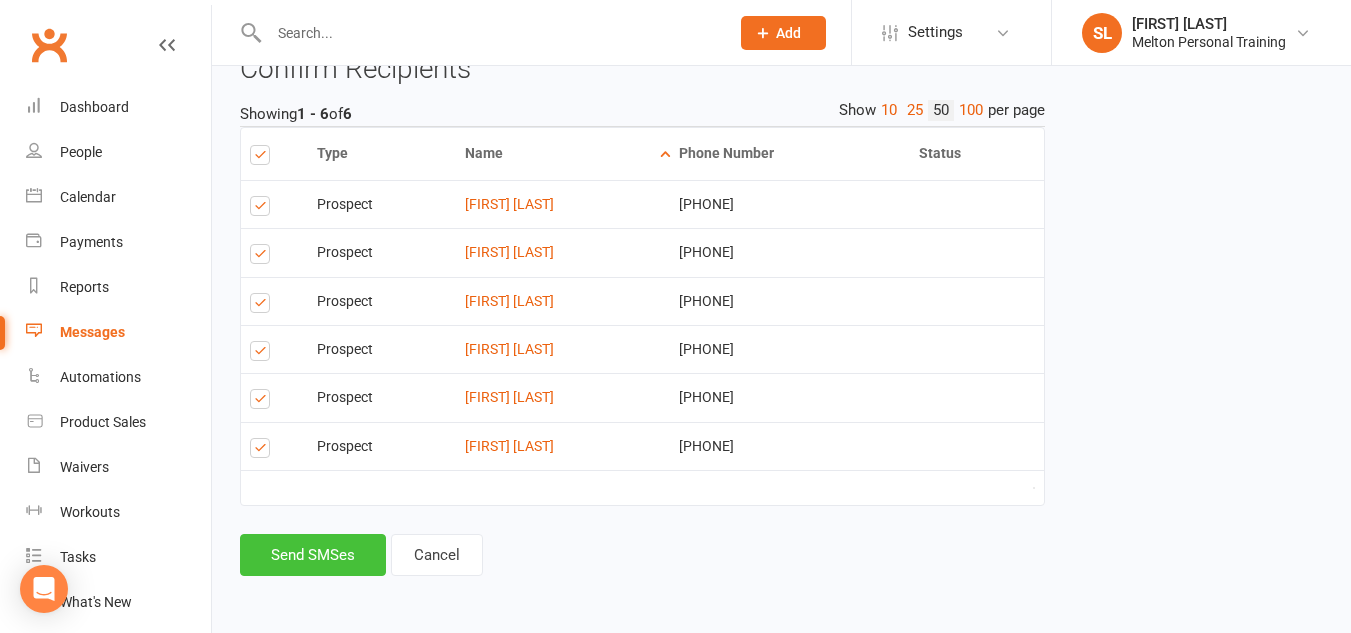 click on "Send SMSes" at bounding box center [313, 555] 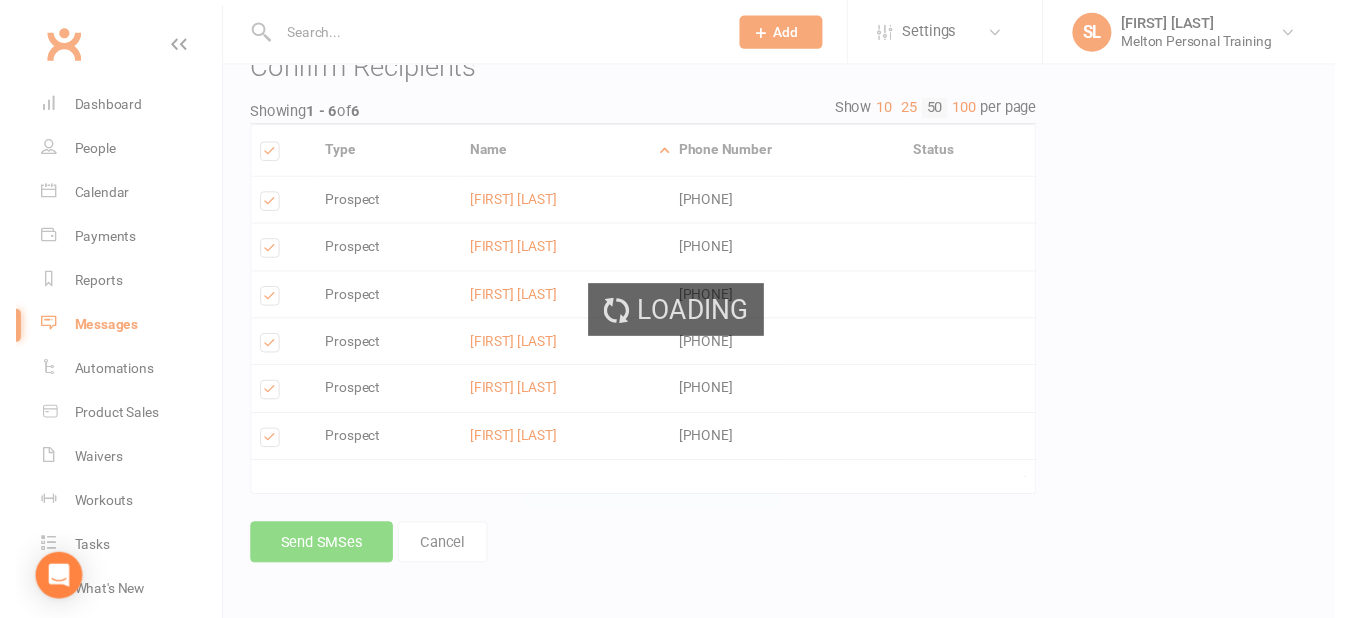 scroll, scrollTop: 353, scrollLeft: 0, axis: vertical 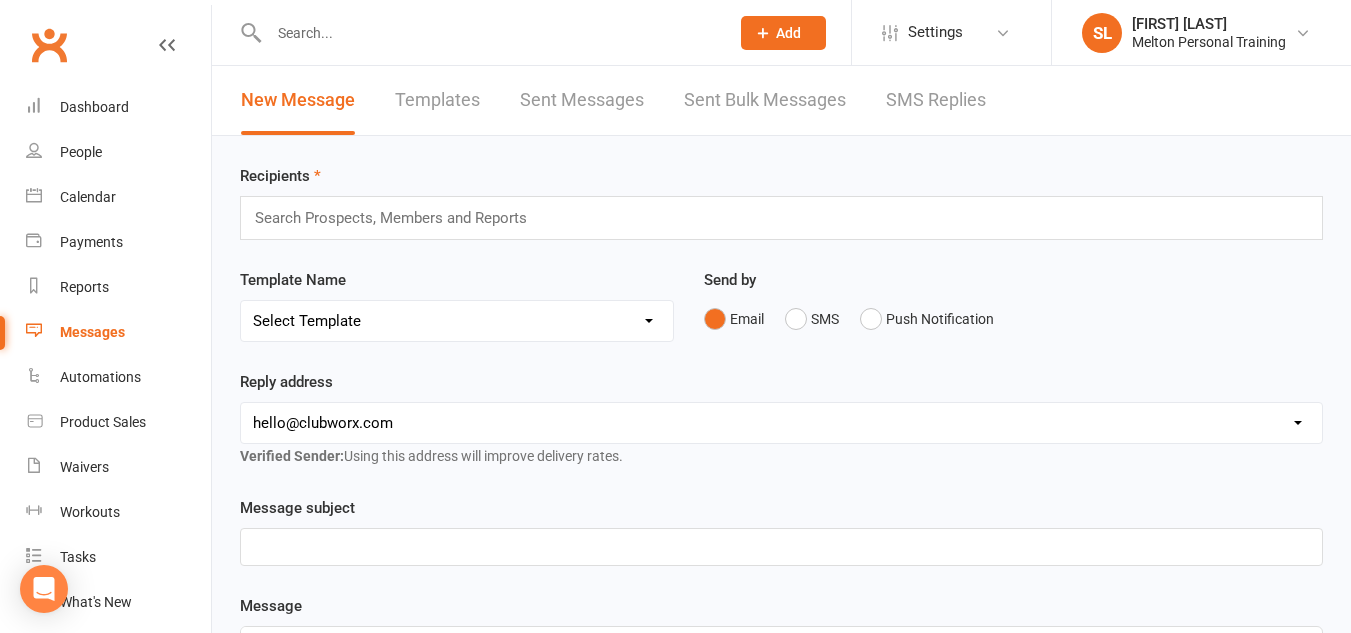 click at bounding box center (489, 33) 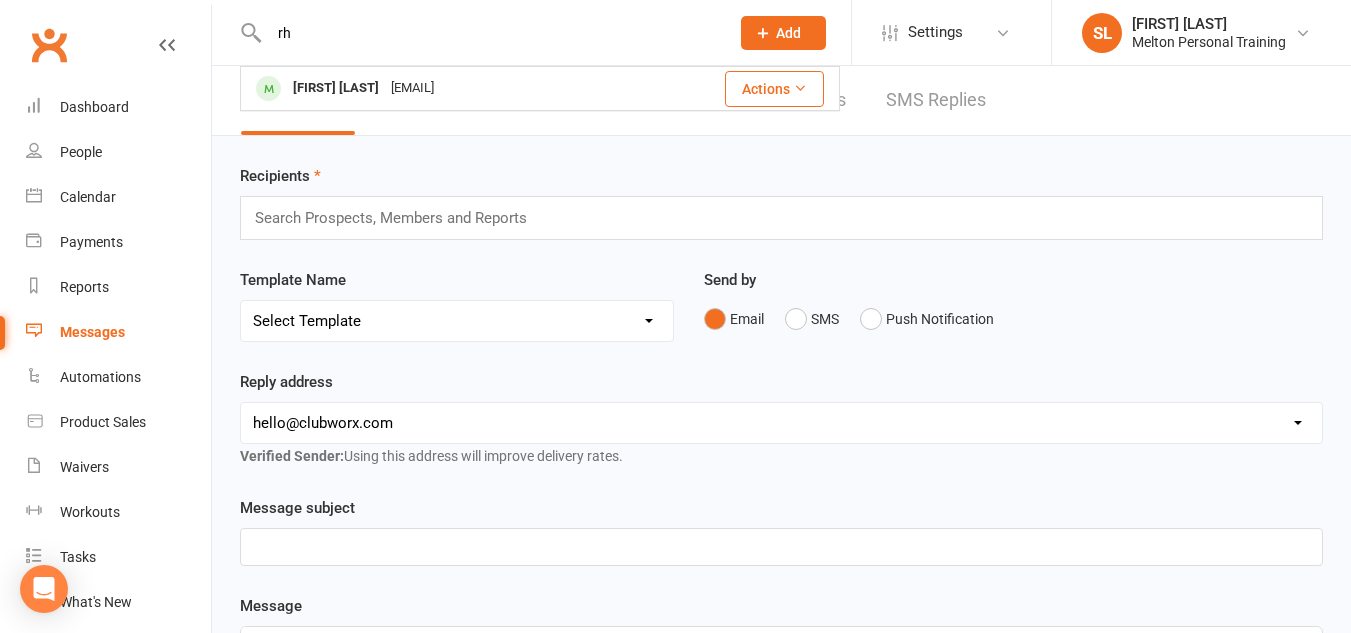 type on "r" 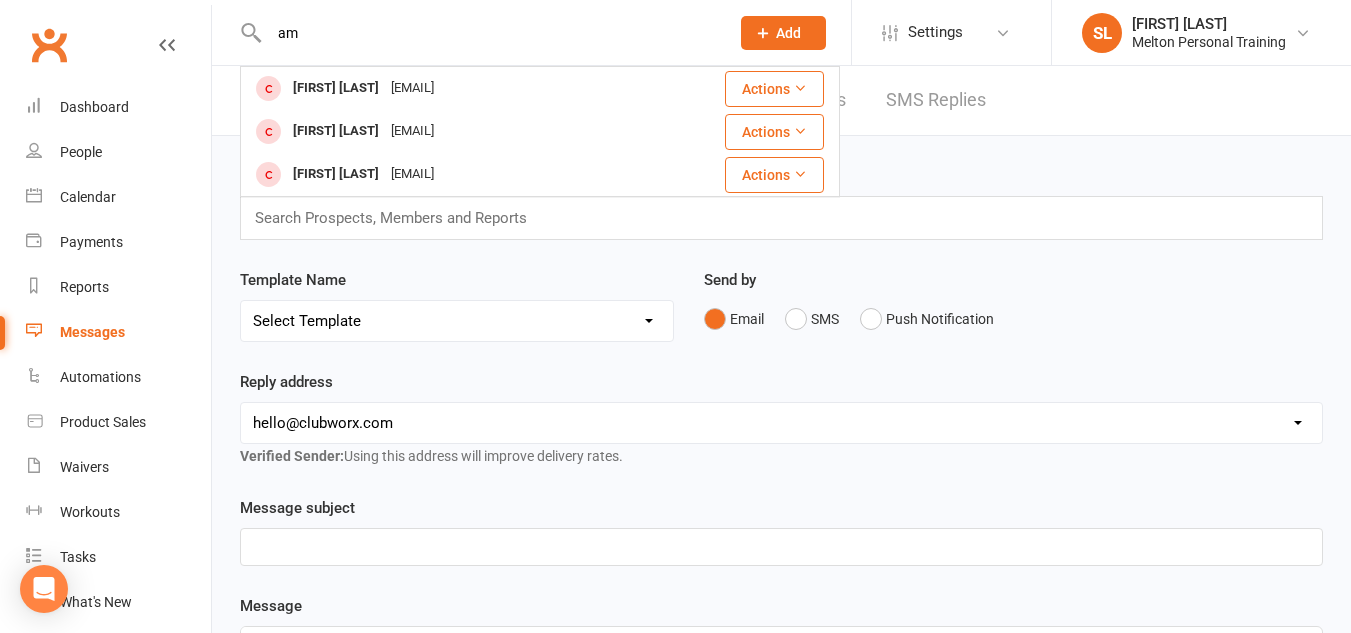 type on "a" 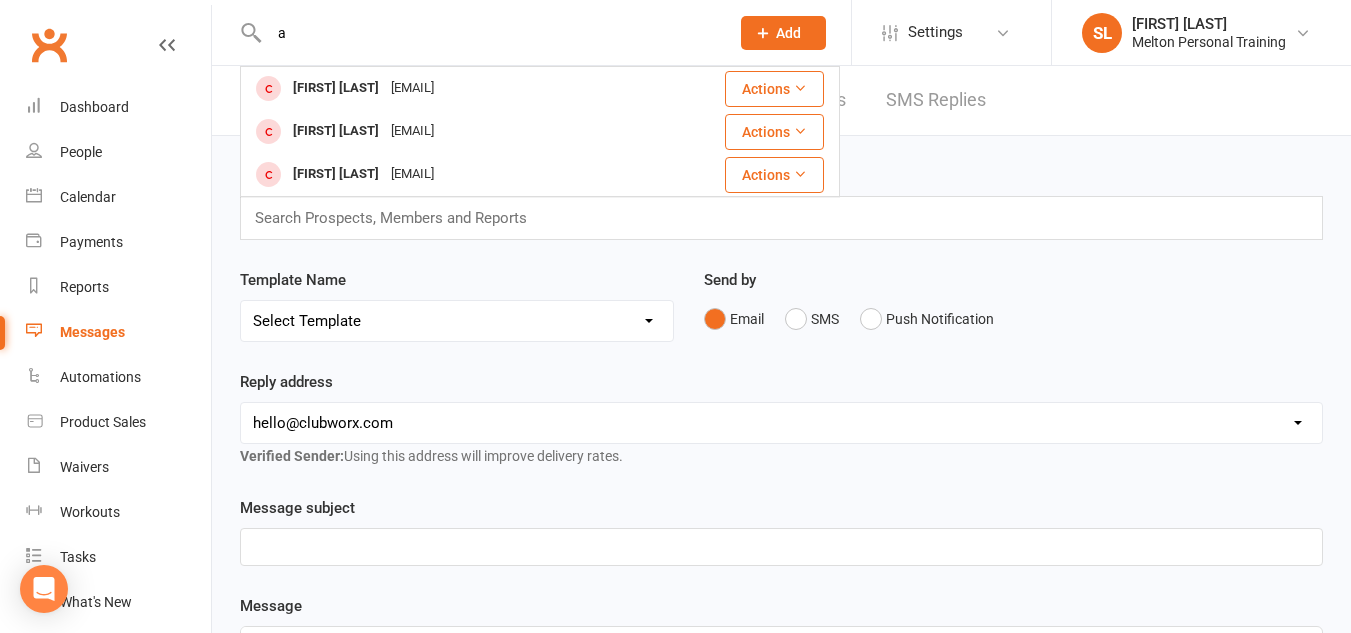 type 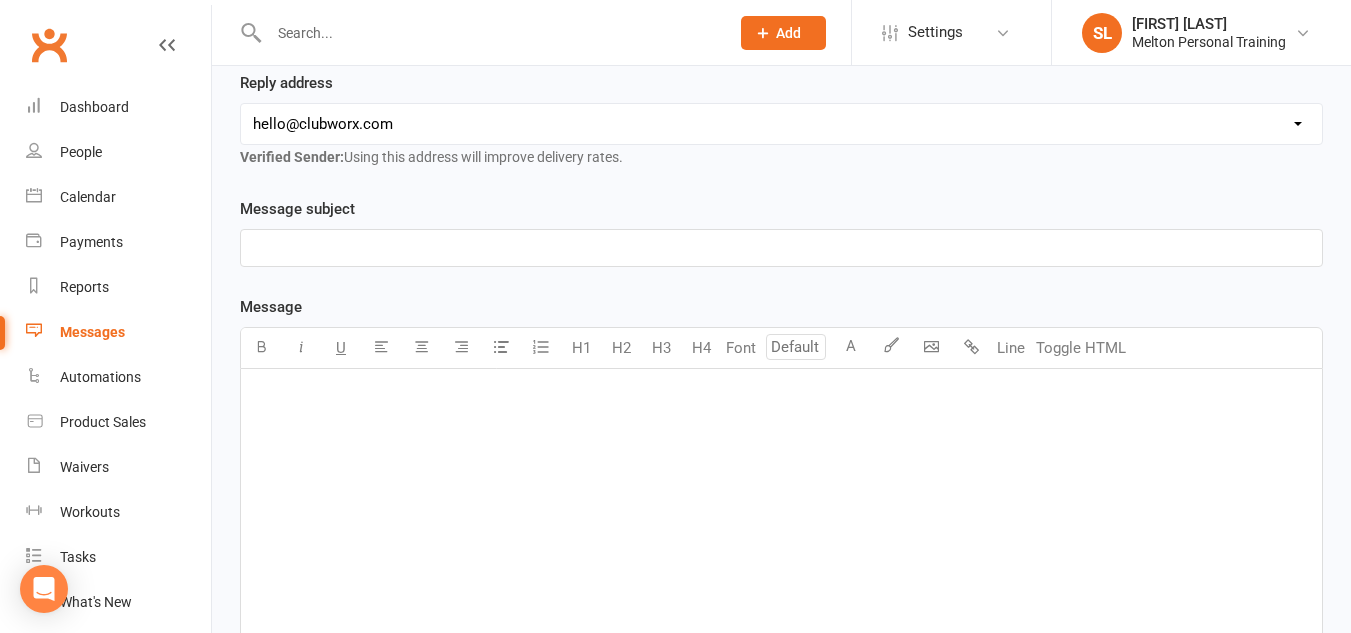 scroll, scrollTop: 0, scrollLeft: 0, axis: both 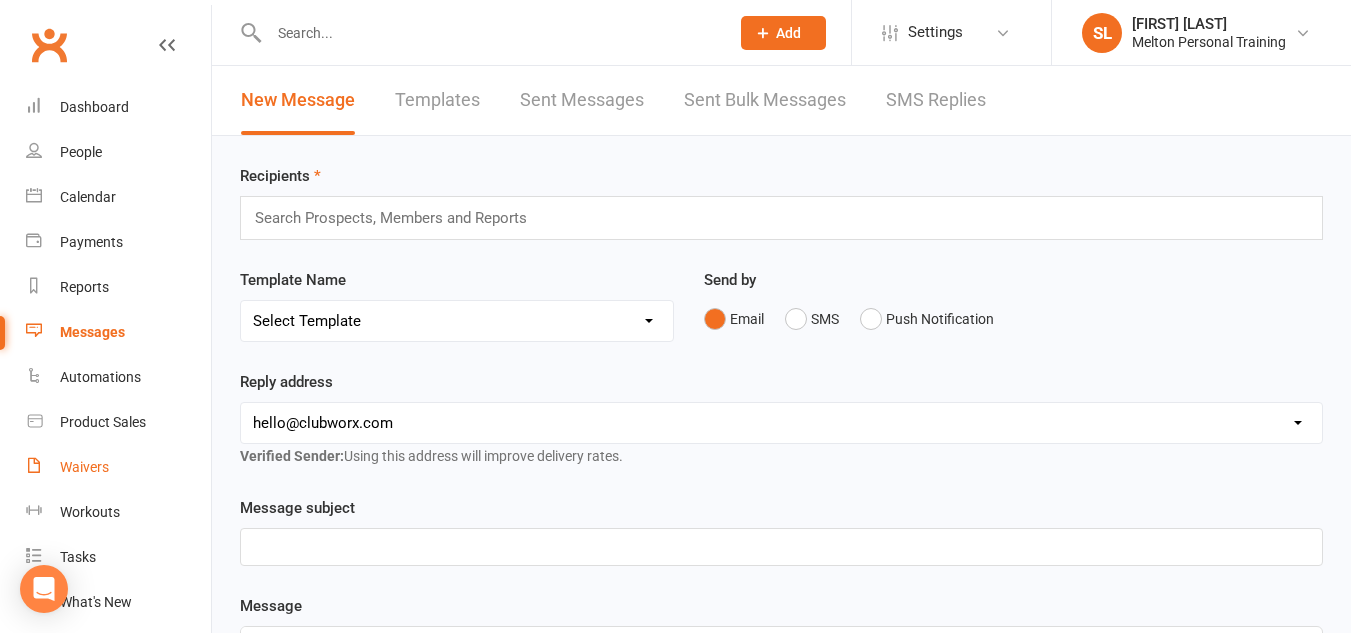 click on "Waivers" at bounding box center (84, 467) 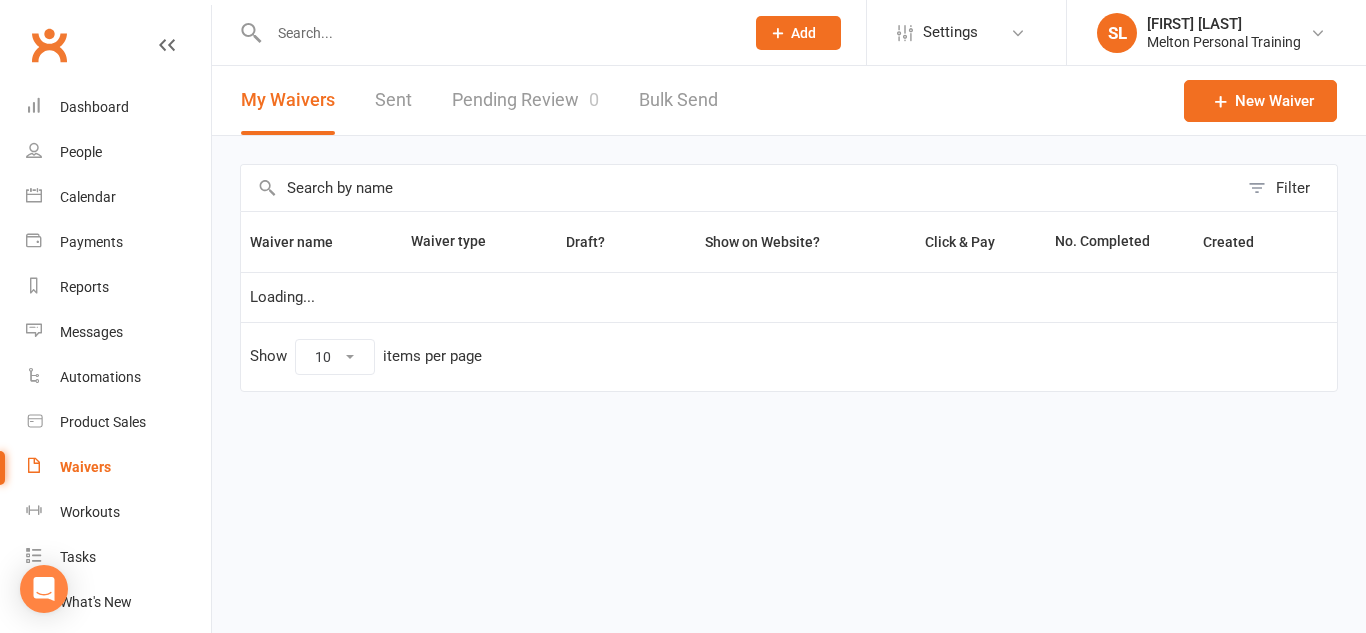 select on "100" 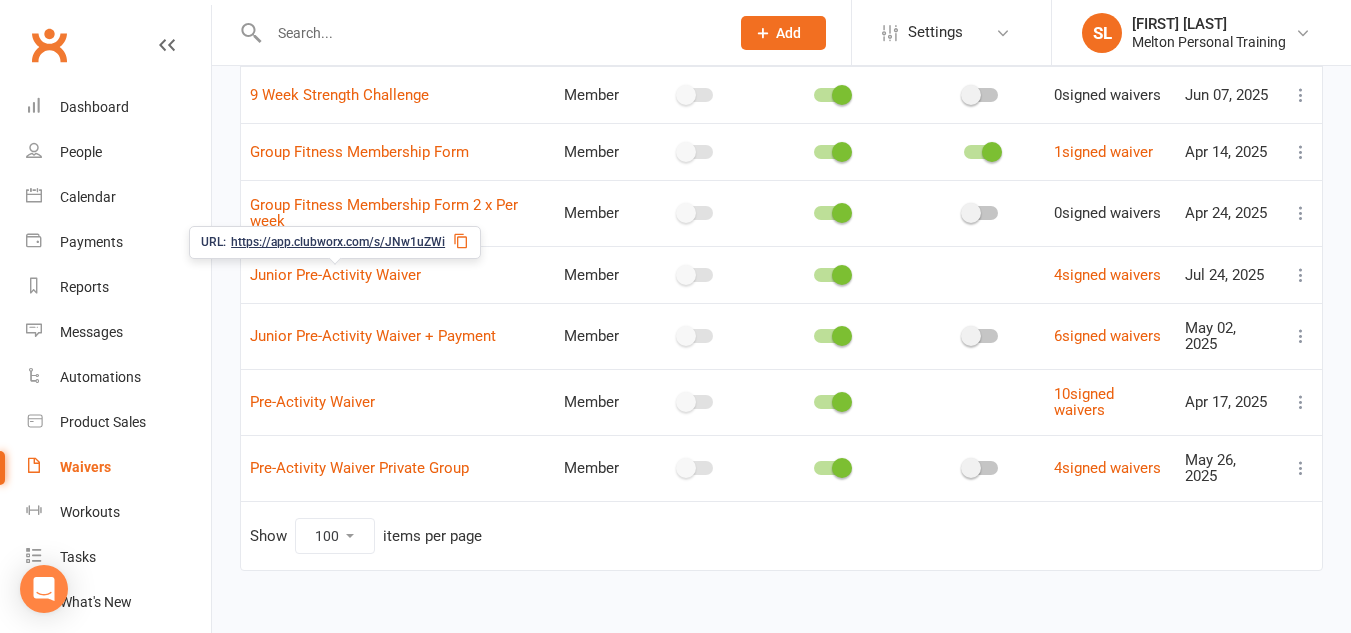 scroll, scrollTop: 236, scrollLeft: 0, axis: vertical 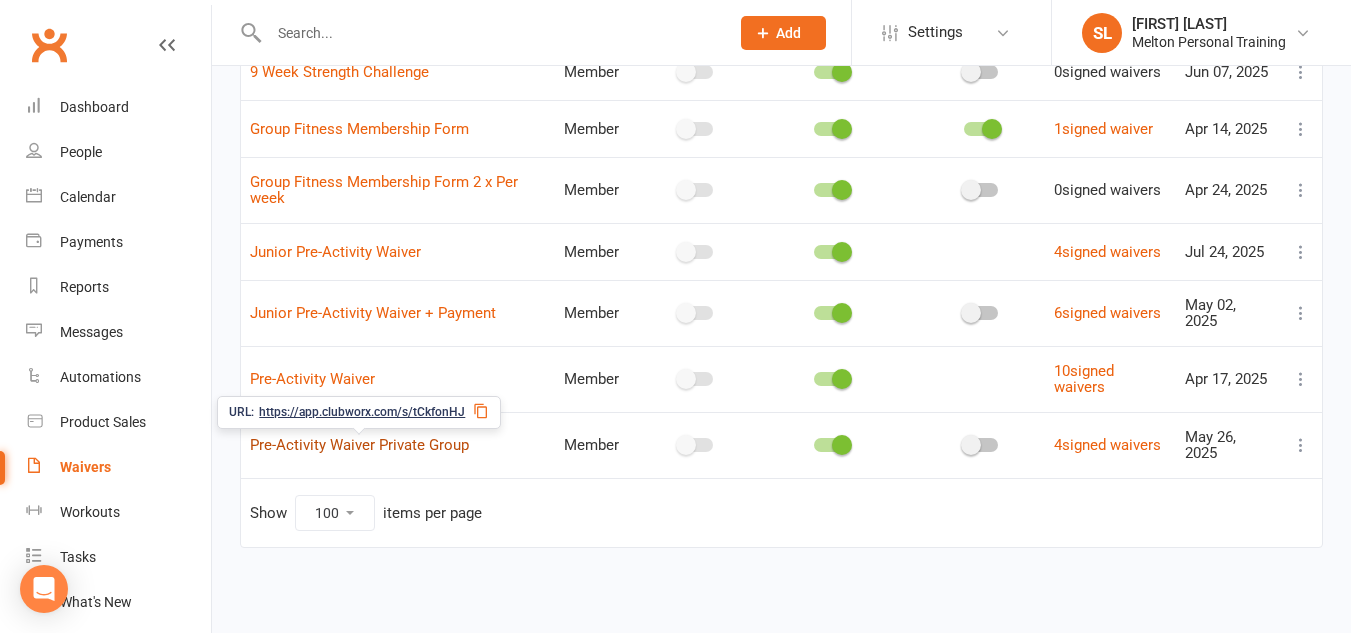 click on "Pre-Activity Waiver Private Group" at bounding box center [359, 445] 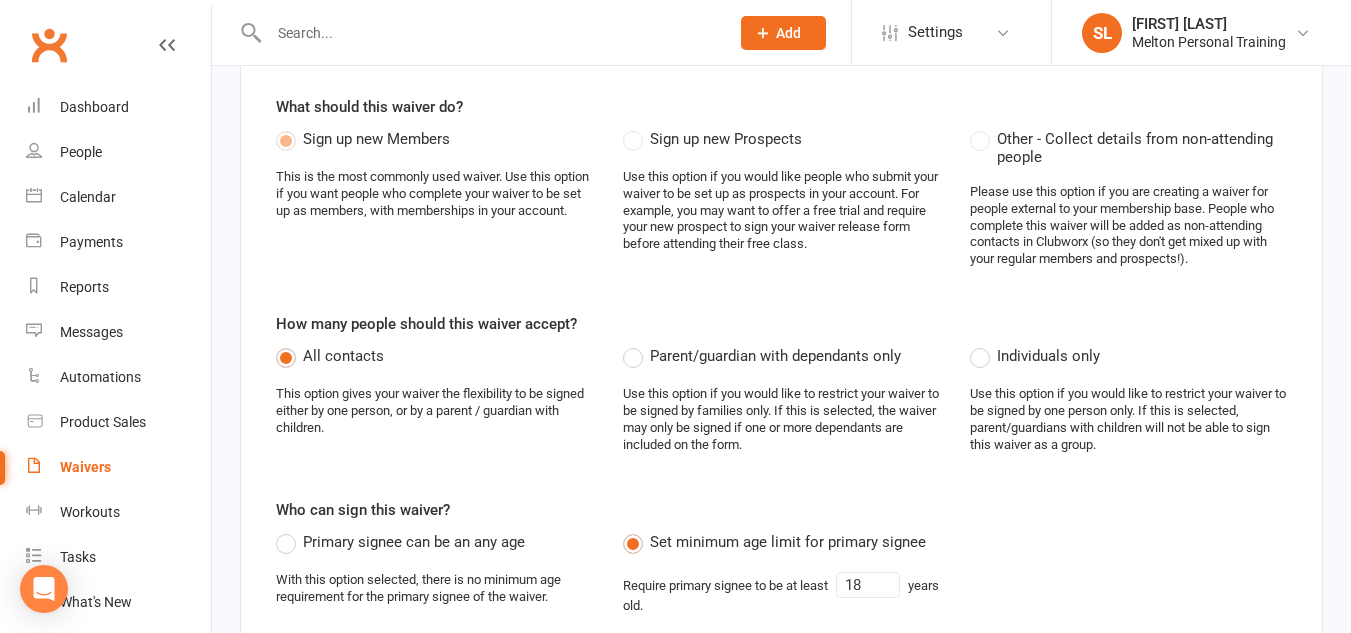 scroll, scrollTop: 0, scrollLeft: 0, axis: both 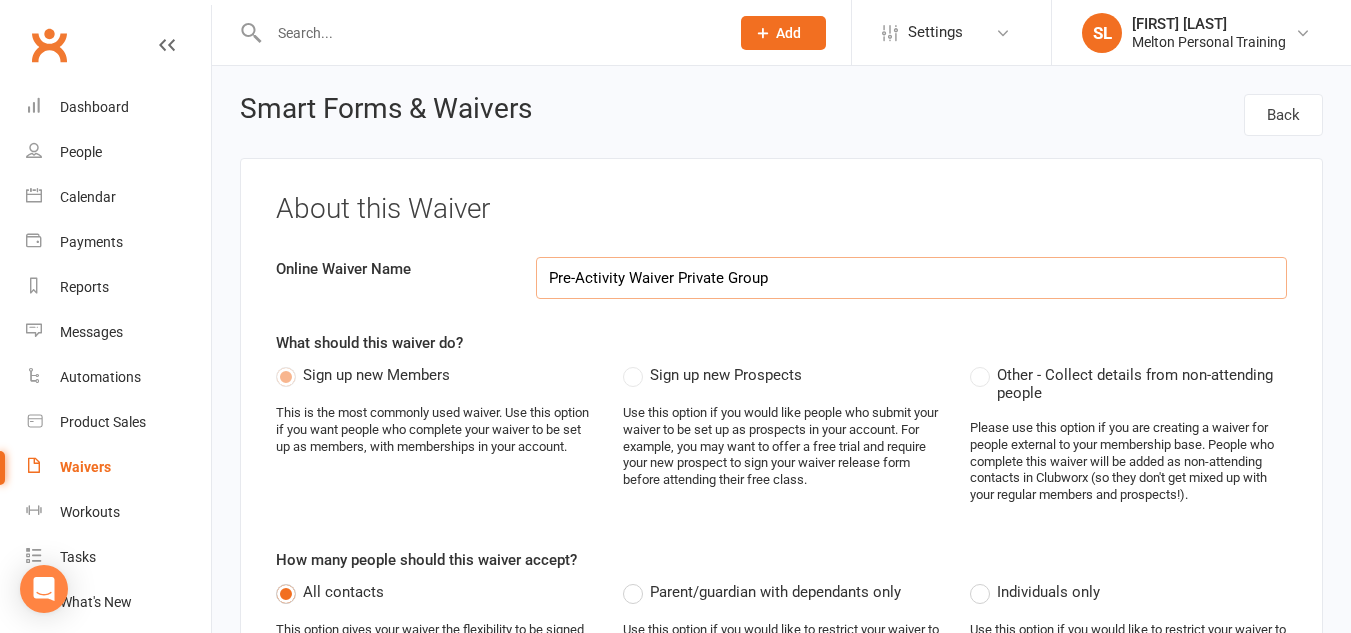 select on "applies_to_all_signees" 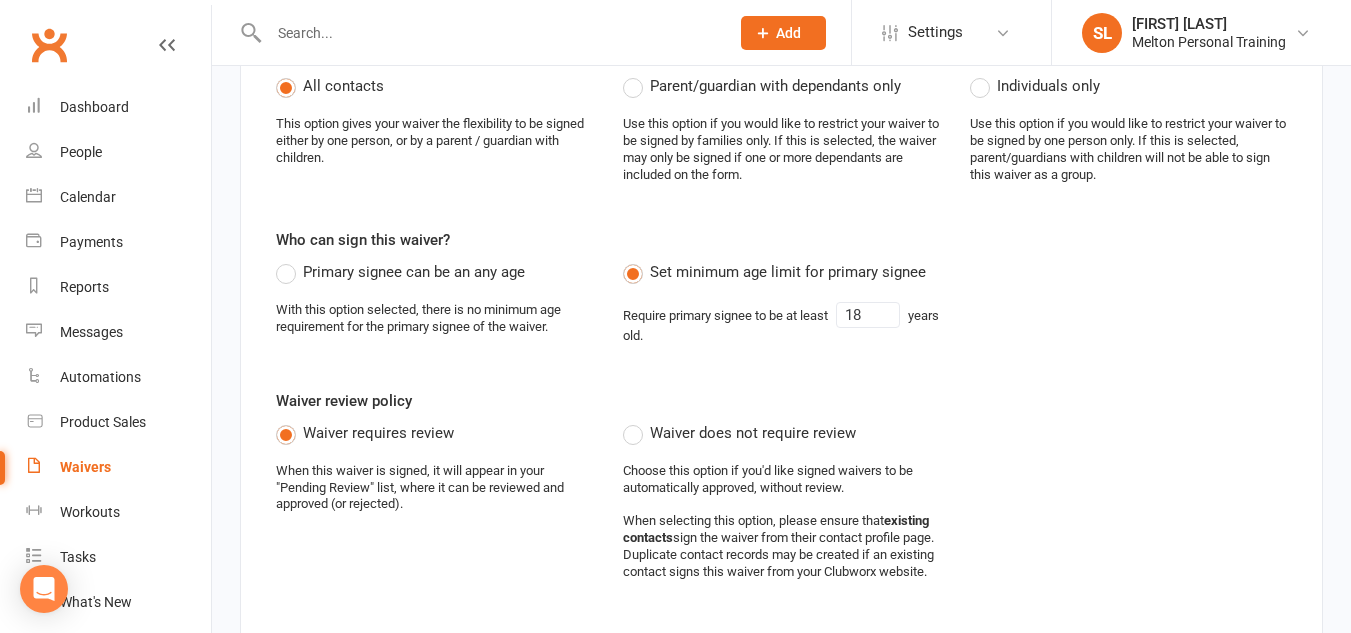 scroll, scrollTop: 0, scrollLeft: 0, axis: both 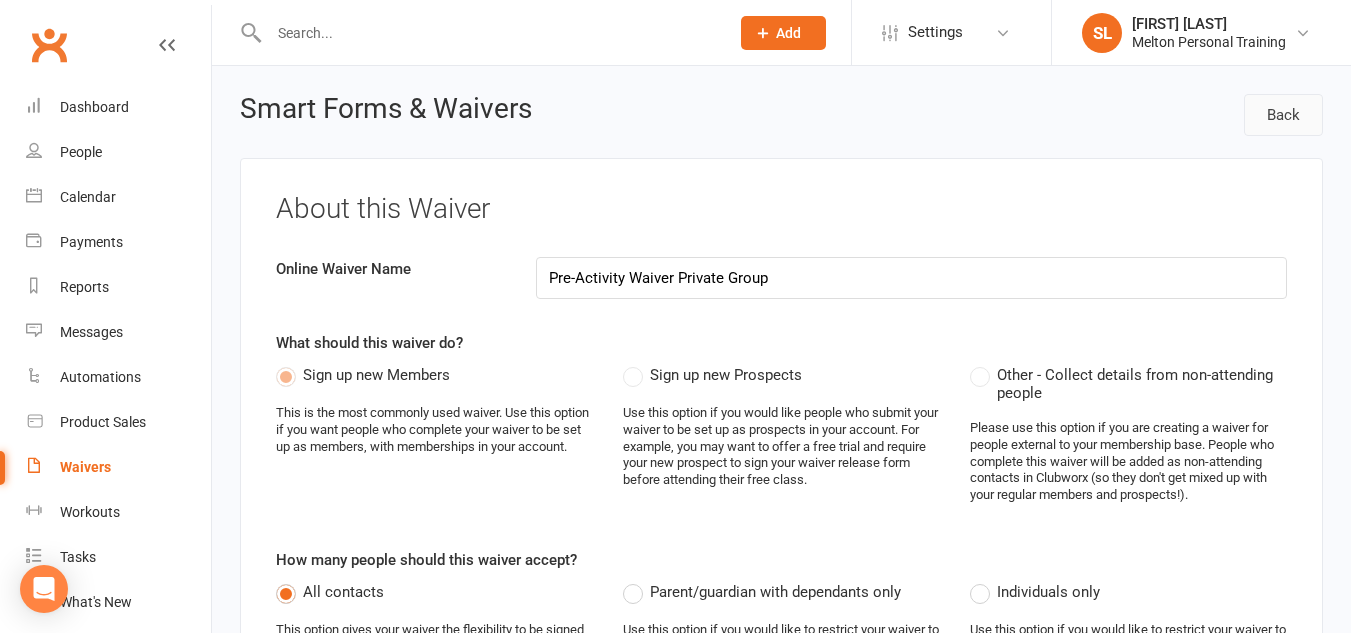 click on "Back" at bounding box center [1283, 115] 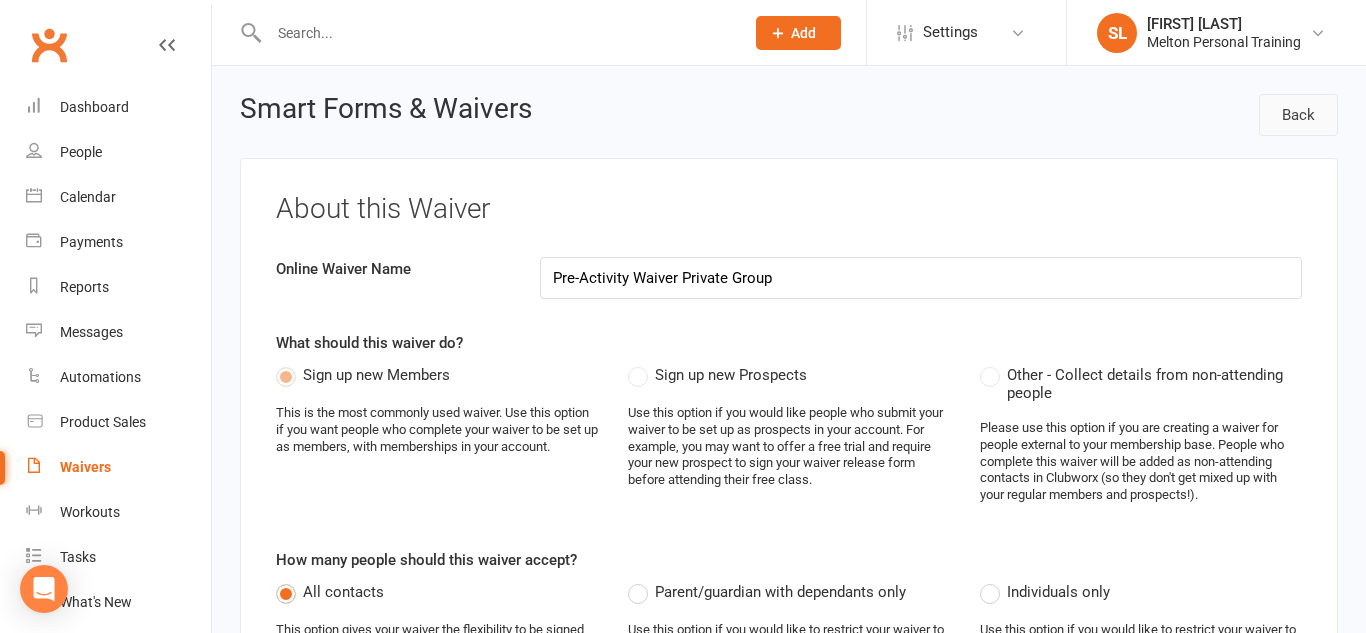 select on "100" 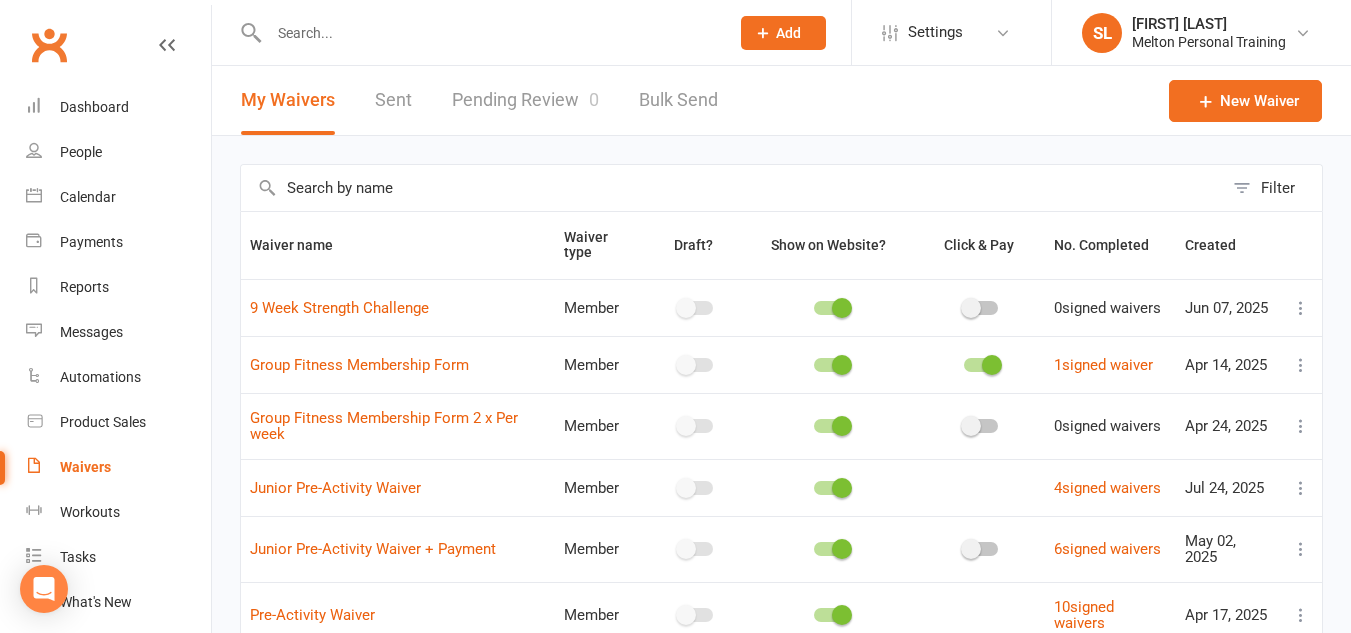 scroll, scrollTop: 236, scrollLeft: 0, axis: vertical 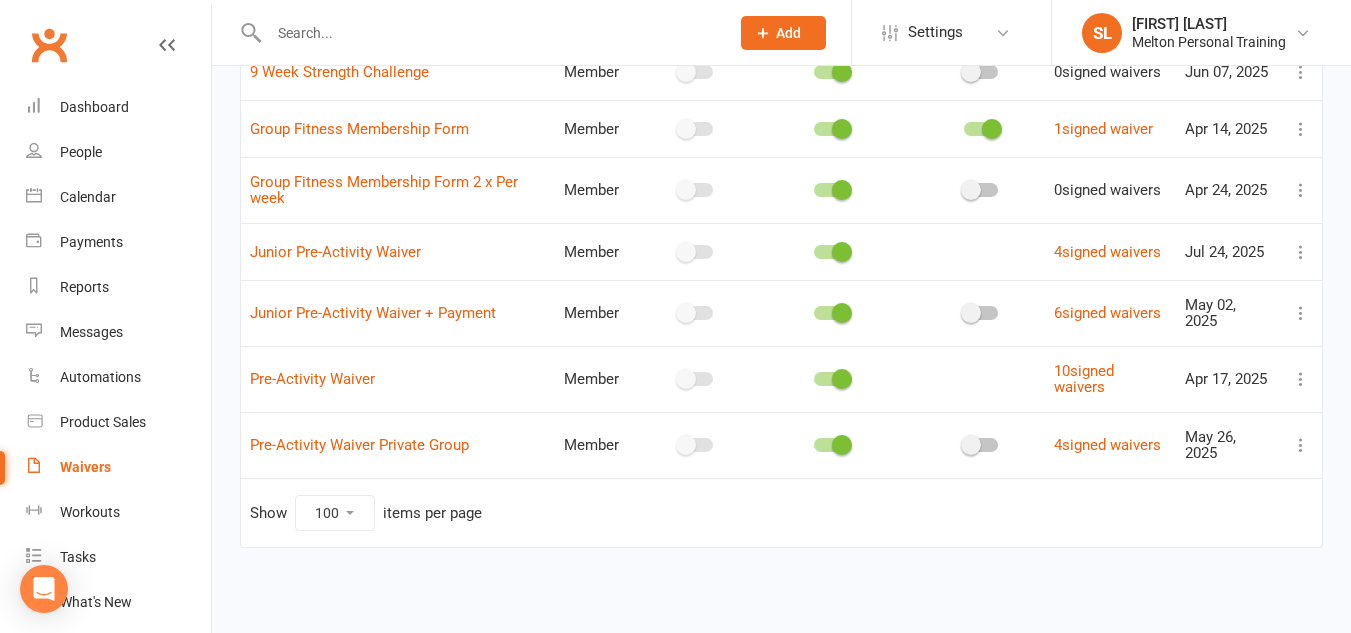 click at bounding box center (1301, 445) 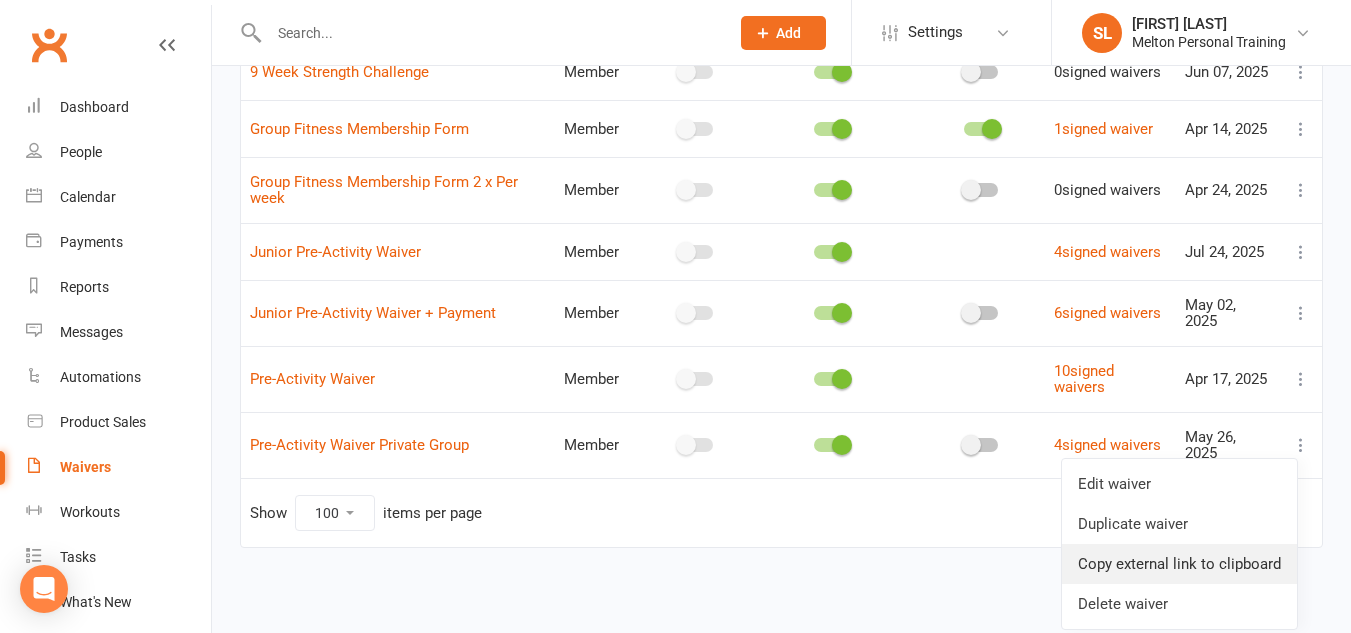 click on "Copy external link to clipboard" at bounding box center (1179, 564) 